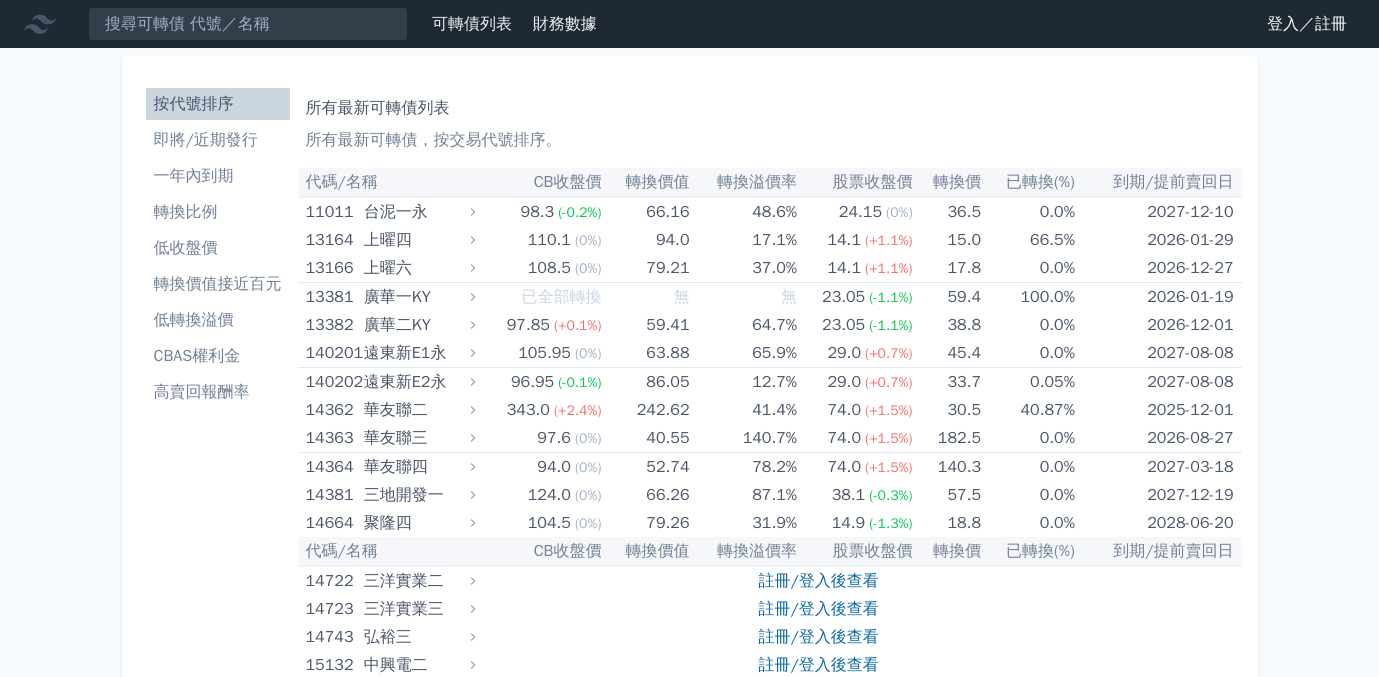 scroll, scrollTop: 0, scrollLeft: 0, axis: both 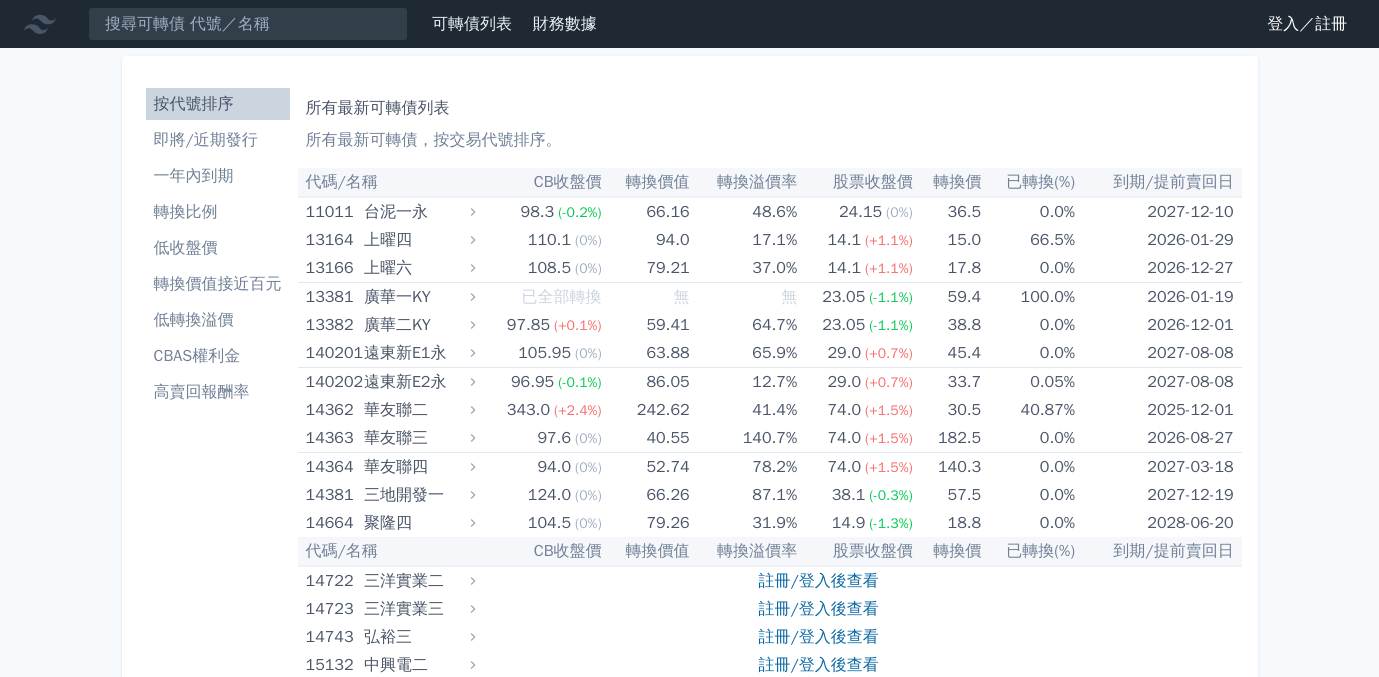 click on "即將/近期發行" at bounding box center [218, 140] 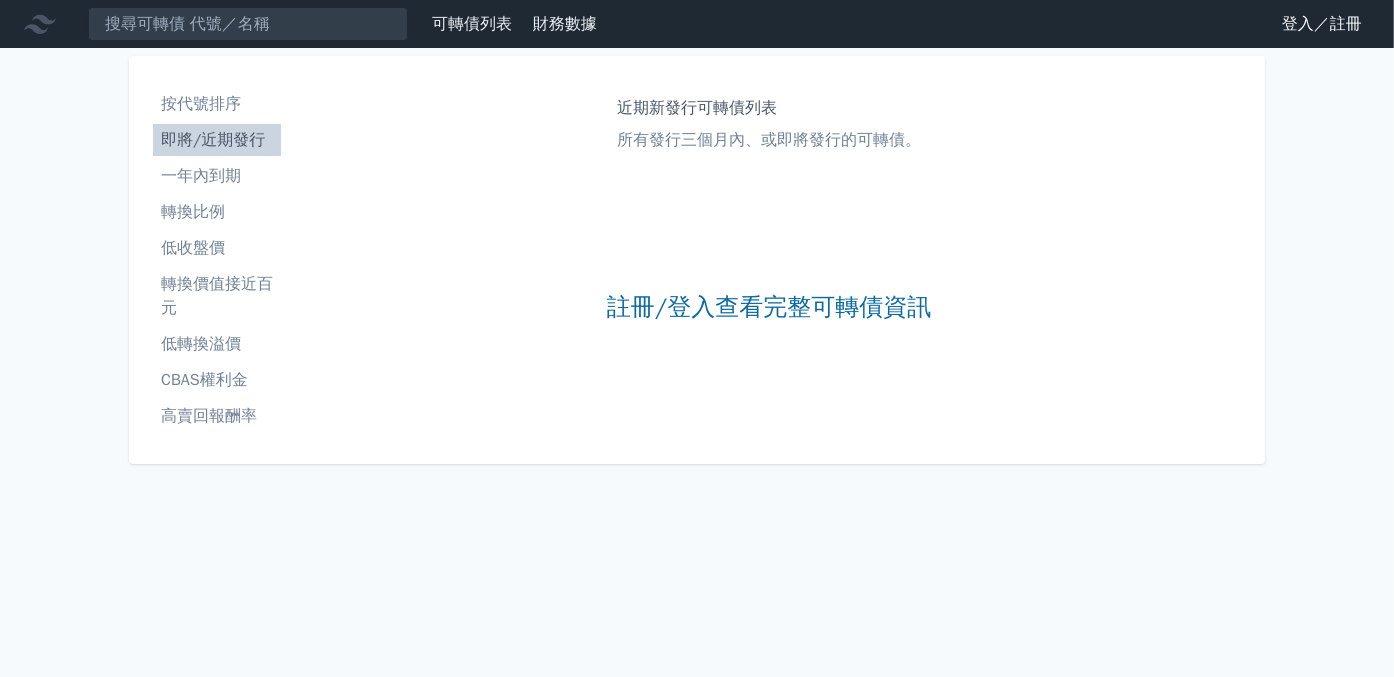 click on "一年內到期" at bounding box center (217, 176) 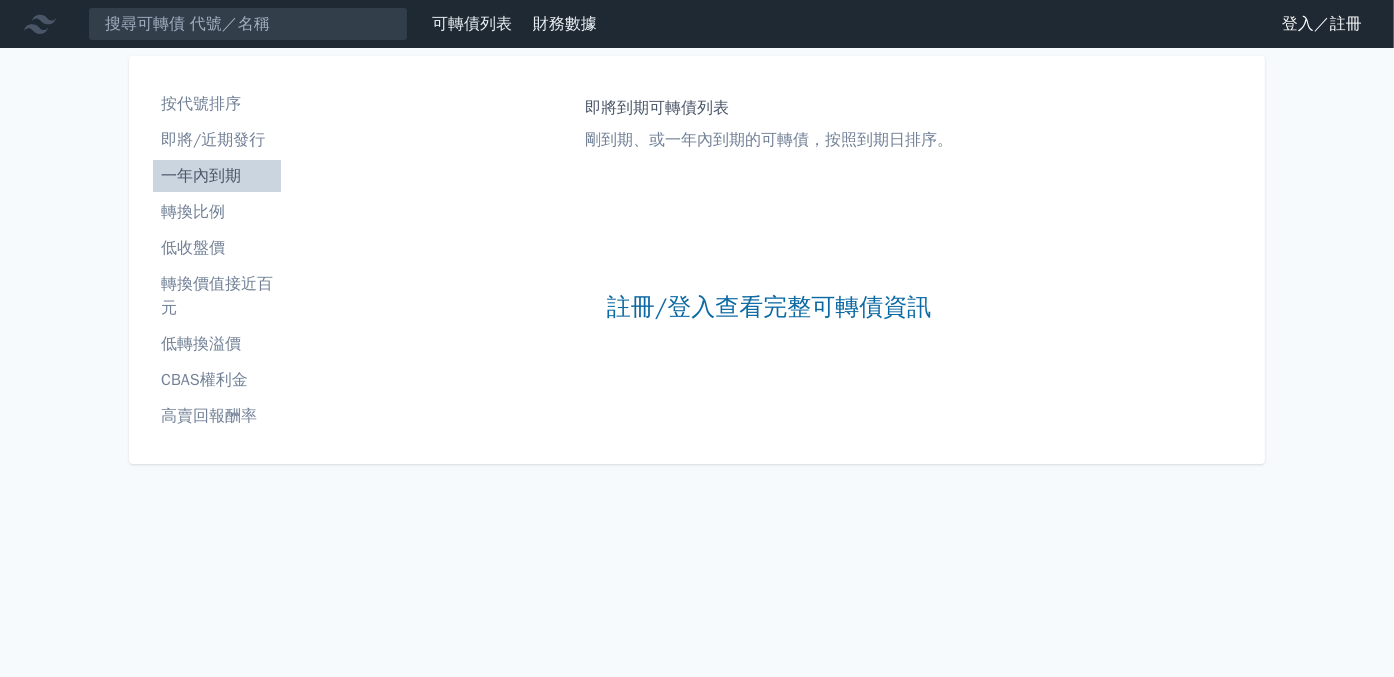 click on "可轉債列表" at bounding box center [472, 24] 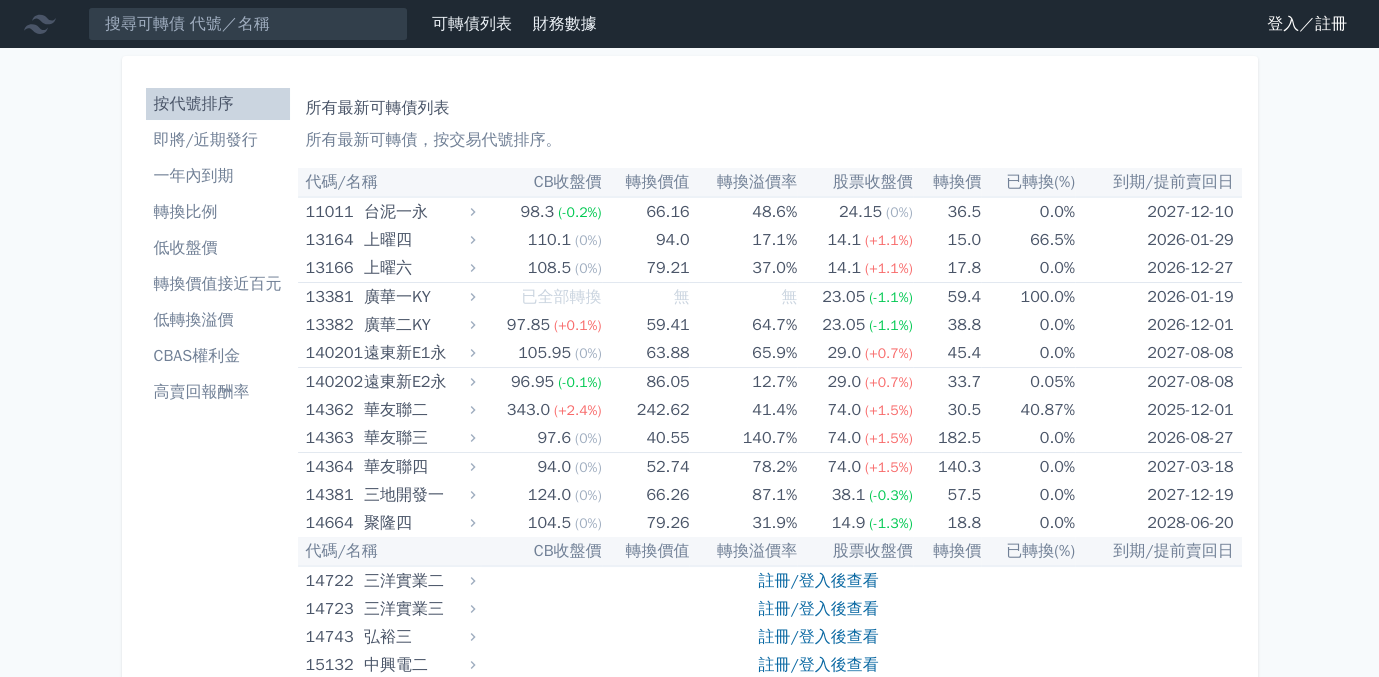 click on "一年內到期" at bounding box center [218, 176] 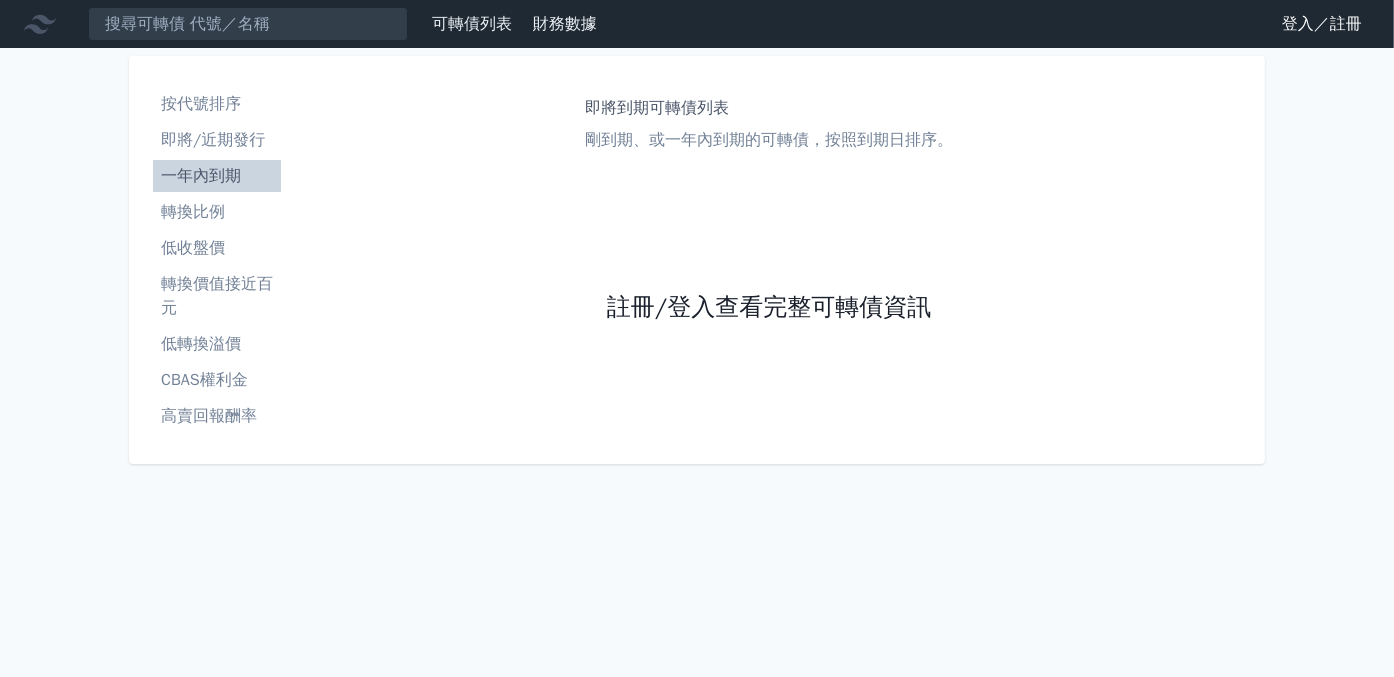 click on "註冊/登入查看完整可轉債資訊" at bounding box center (769, 308) 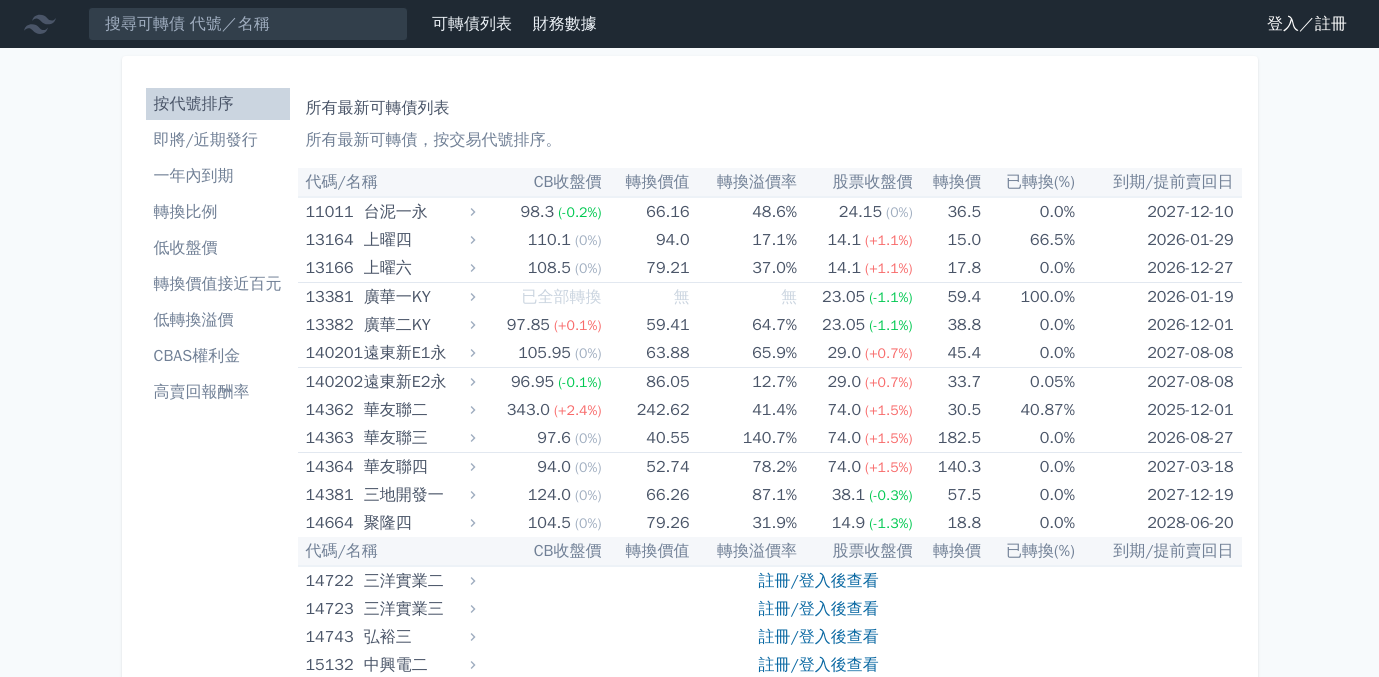 scroll, scrollTop: 0, scrollLeft: 0, axis: both 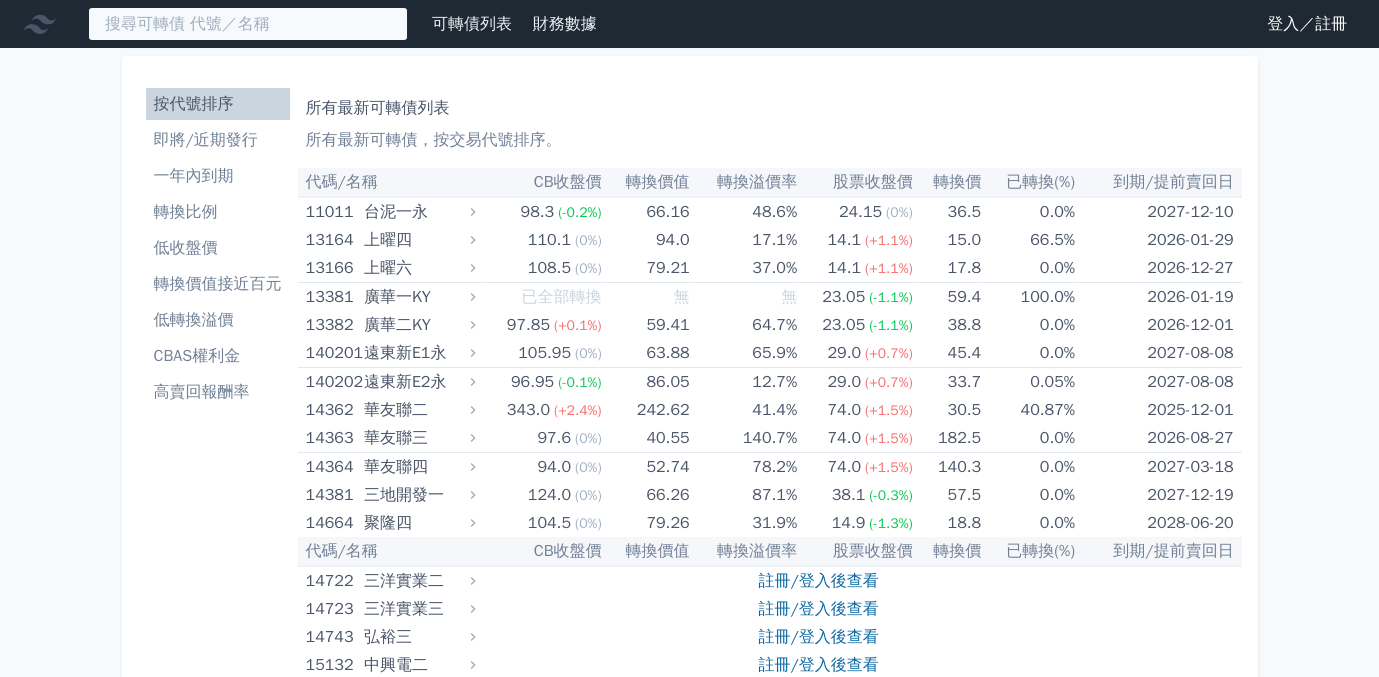 click at bounding box center (248, 24) 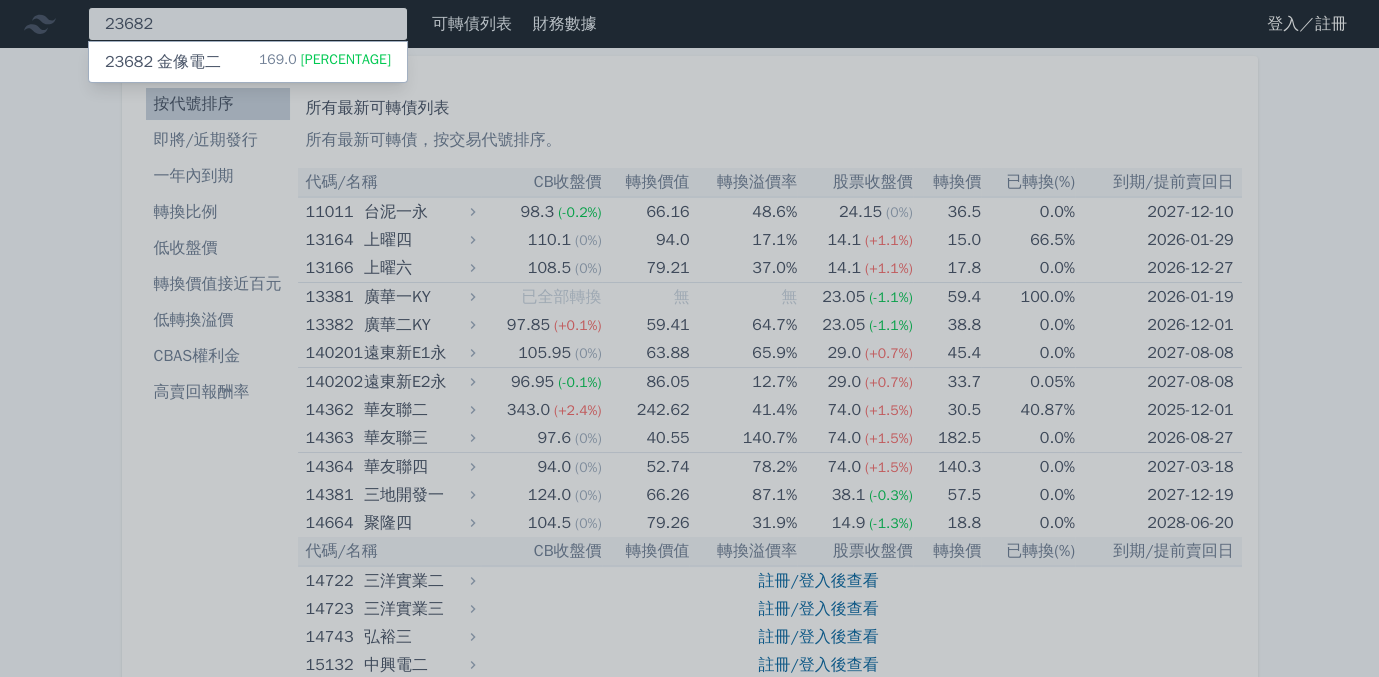 type on "23682" 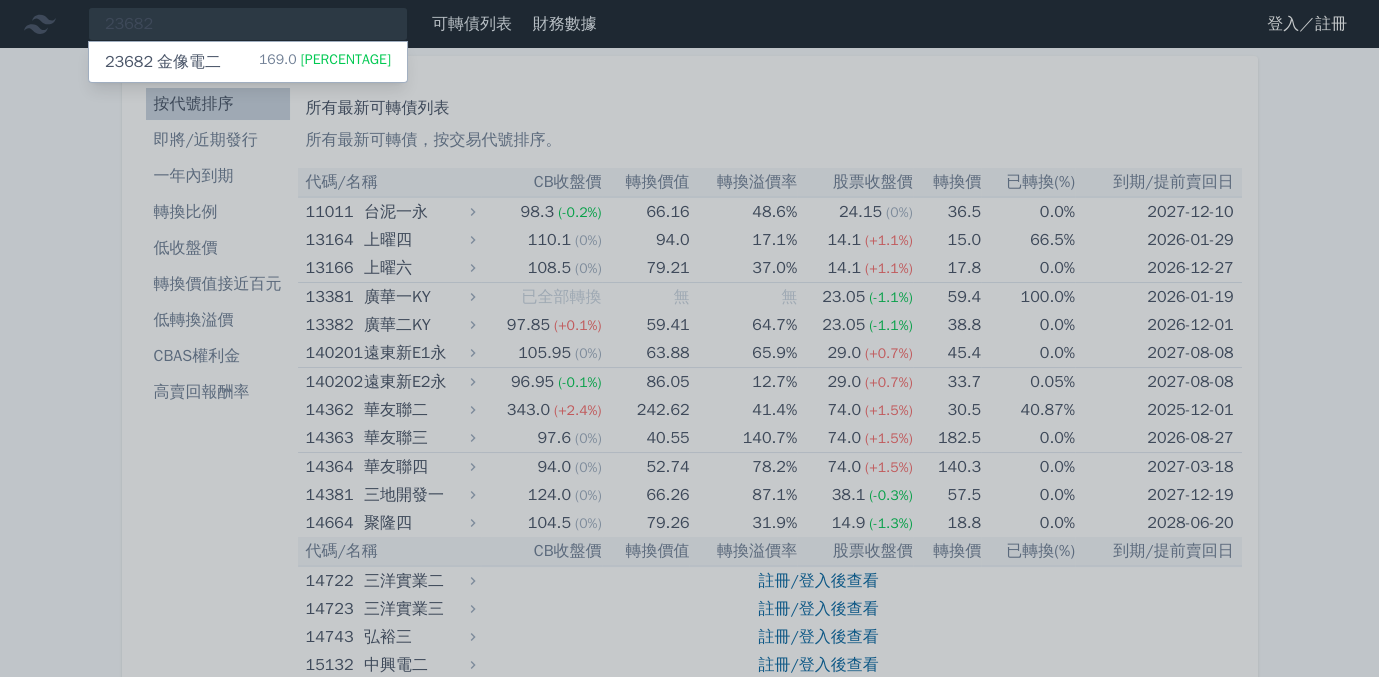 click on "23682 金像電二
169.0 -8.00%" at bounding box center (248, 62) 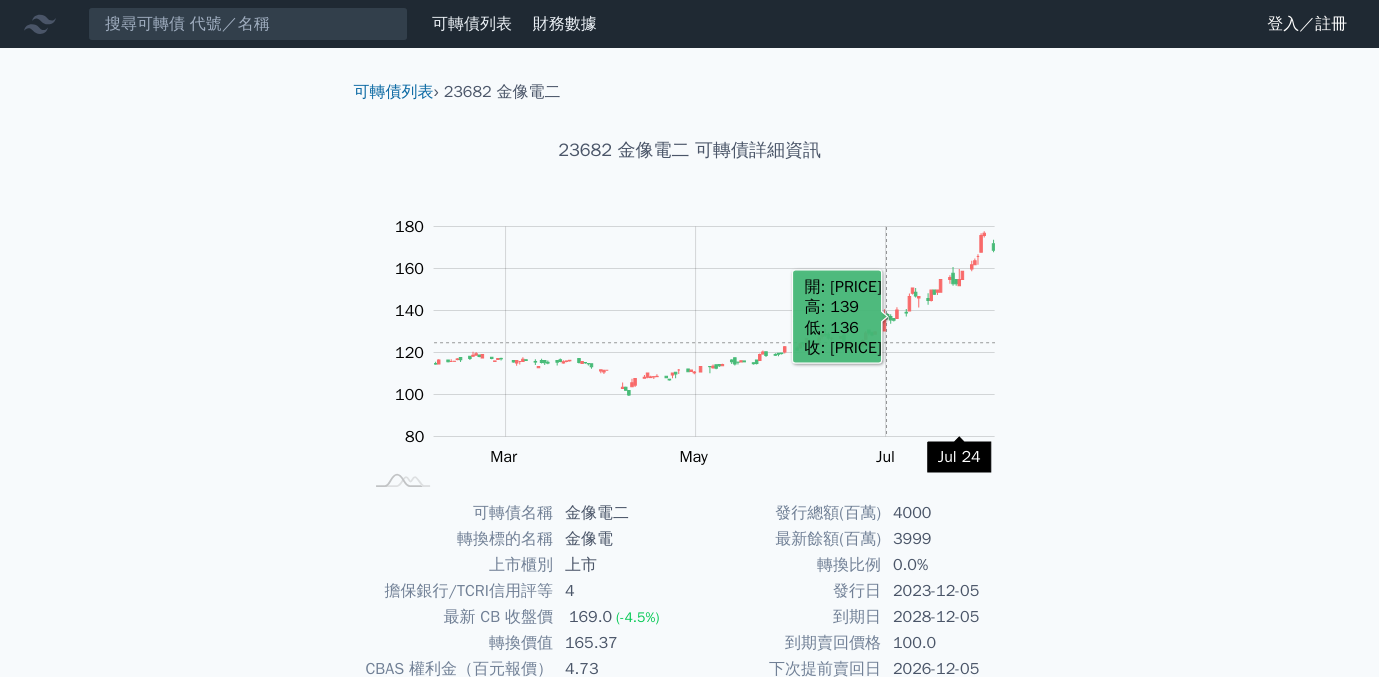 scroll, scrollTop: 0, scrollLeft: 0, axis: both 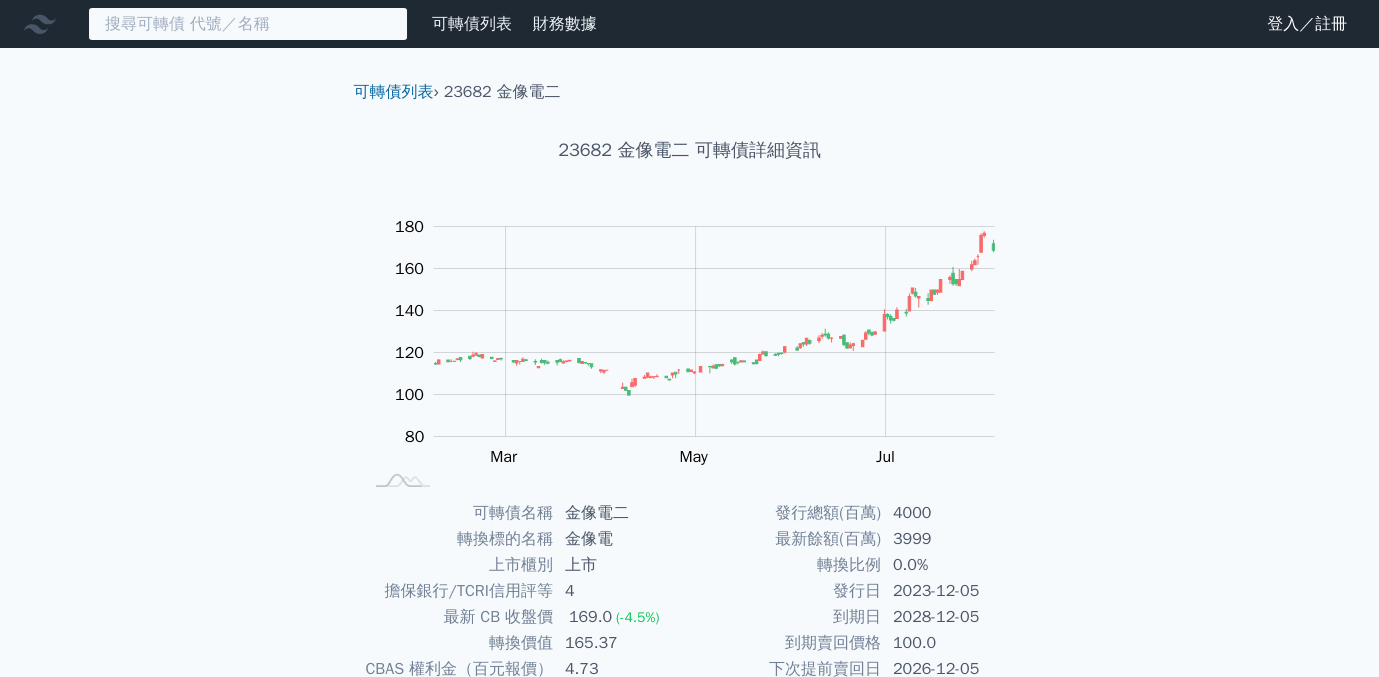 click at bounding box center [248, 24] 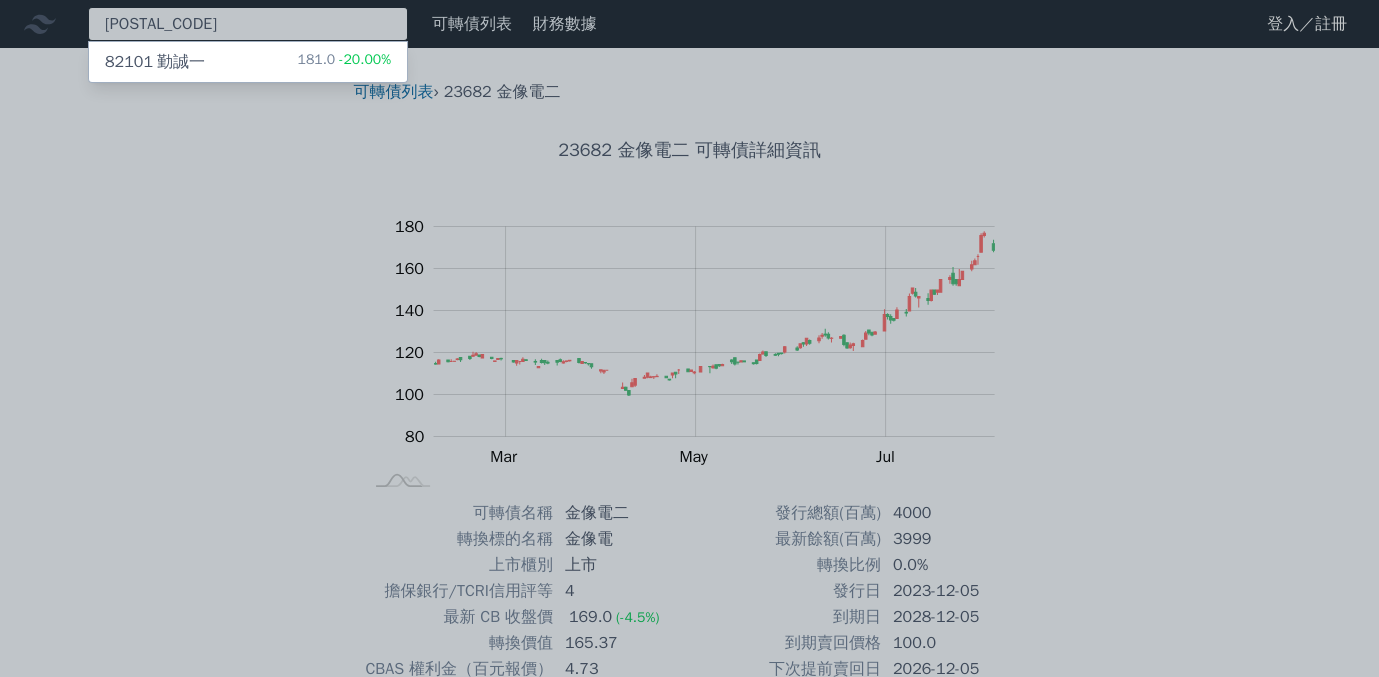 type on "8210" 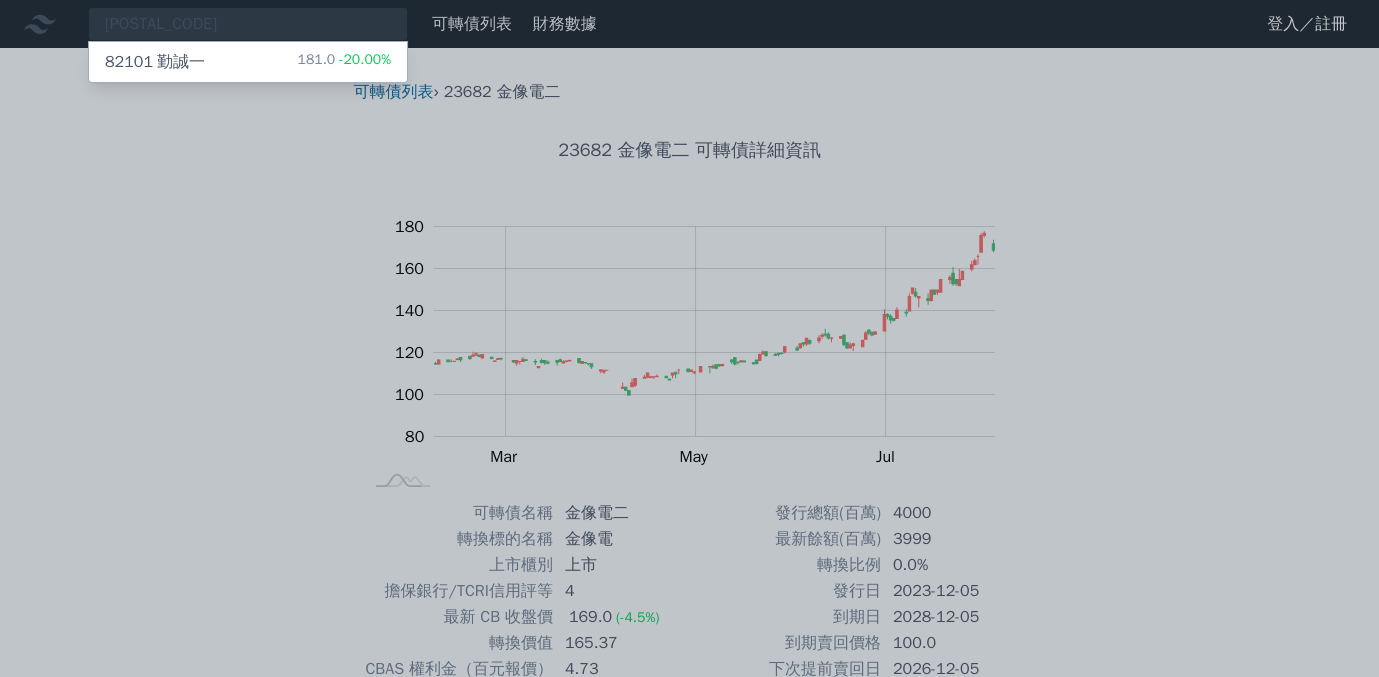 click on "82101 勤誠一
181.0 -20.00%" at bounding box center [248, 62] 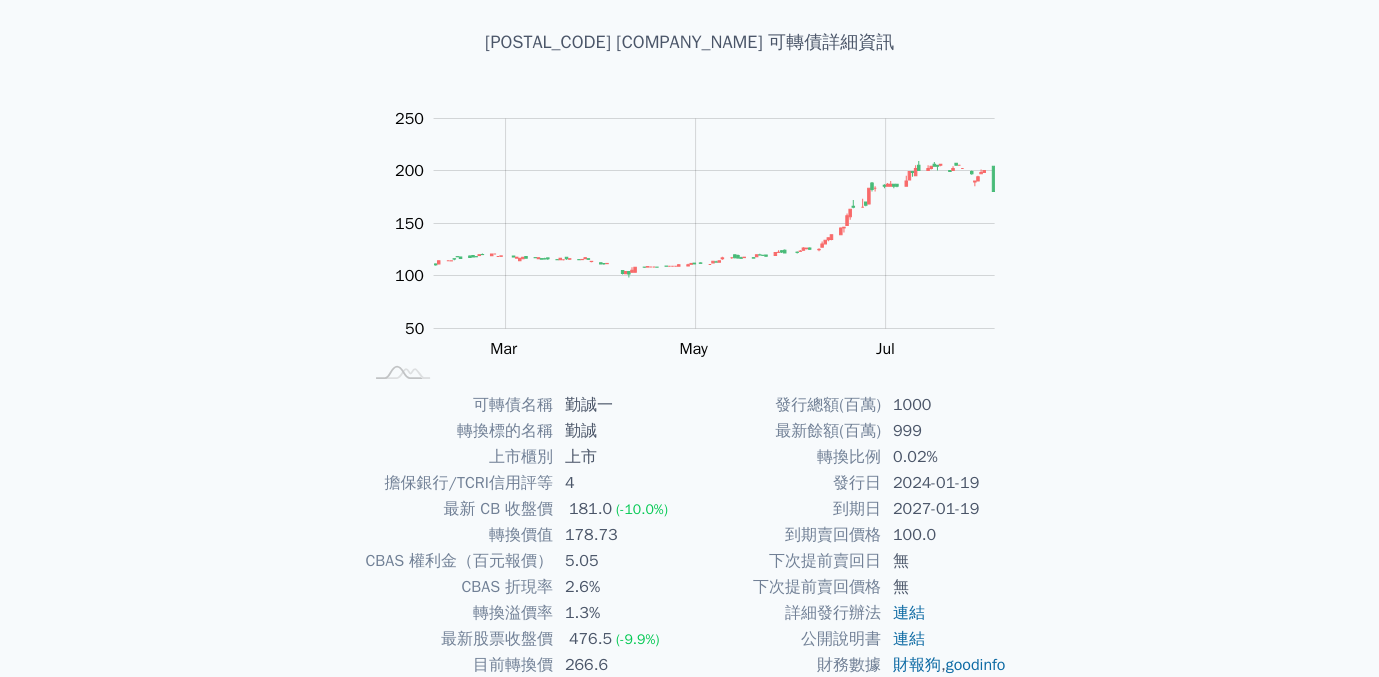 scroll, scrollTop: 0, scrollLeft: 0, axis: both 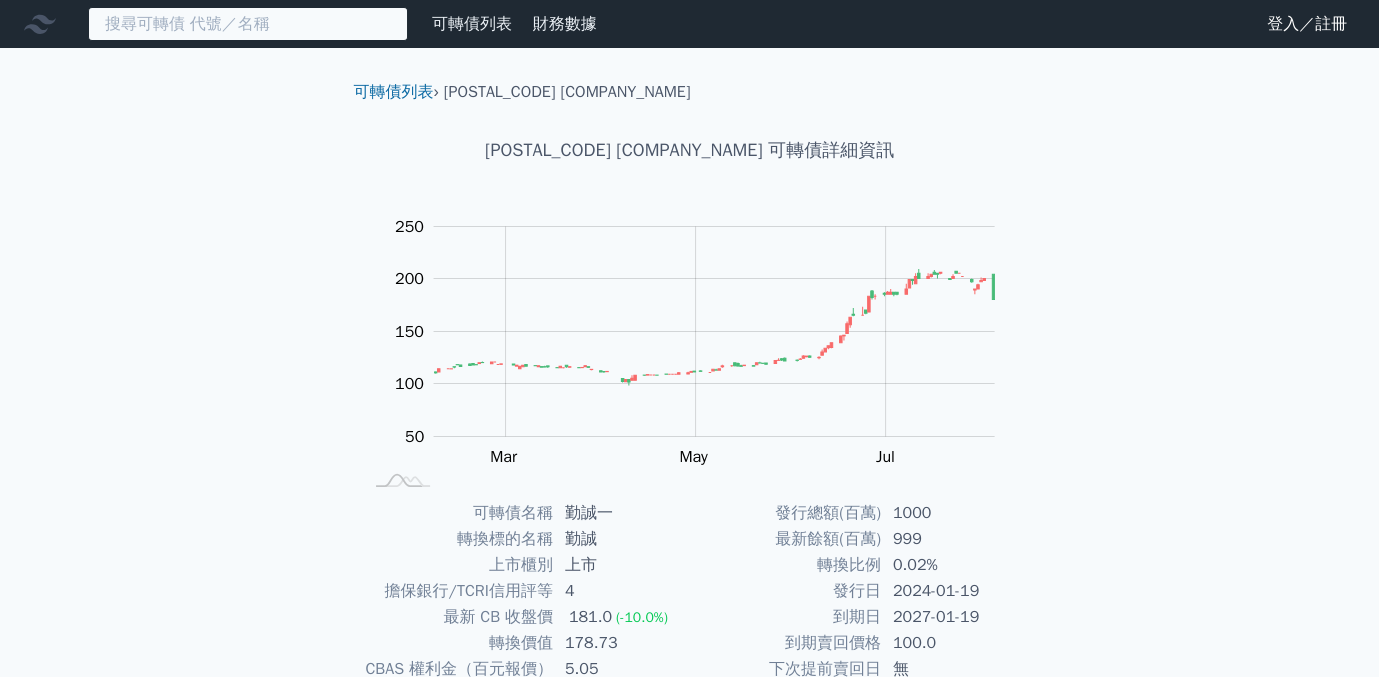 click at bounding box center (248, 24) 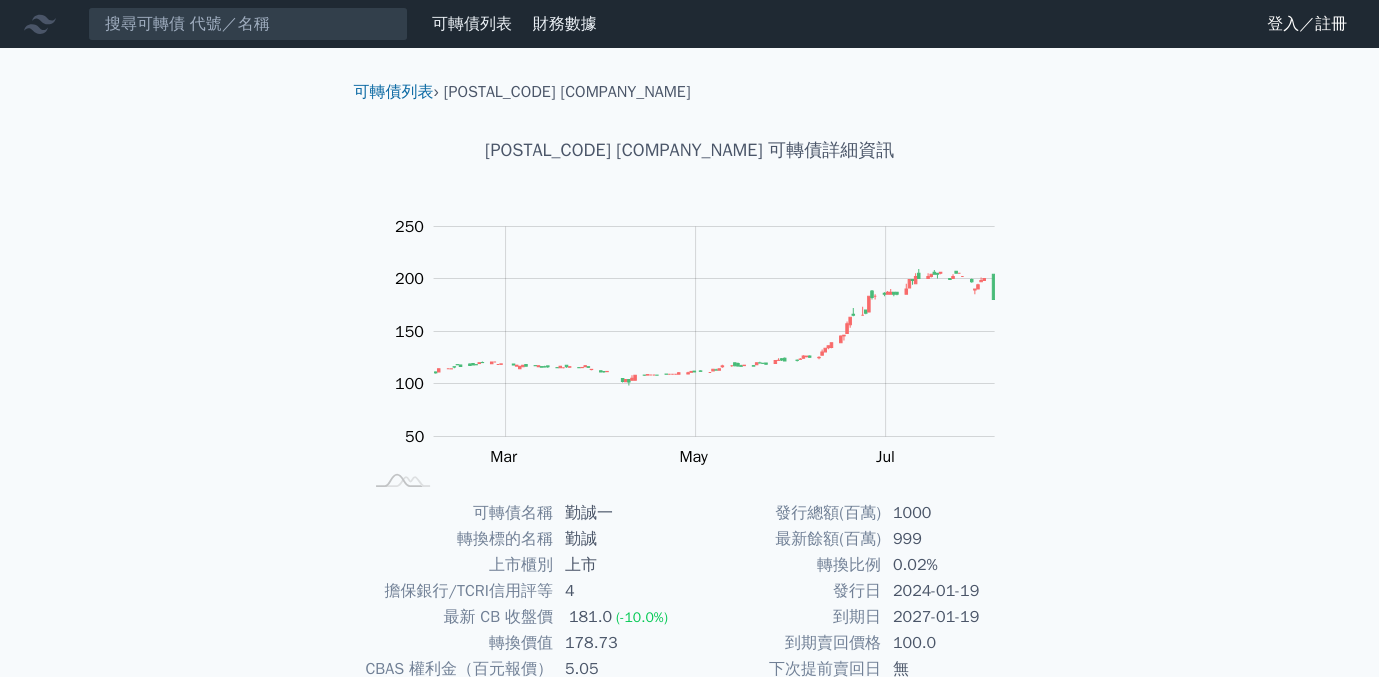 click on "可轉債列表
財務數據
可轉債列表
財務數據
登入／註冊
登入／註冊
可轉債列表  ›
82101 勤誠一
82101 勤誠一 可轉債詳細資訊
Zoom Out 100 40 60 80 100 300 250 200 150 50 0 -50 L Jan 2025 Mar May Jul Sep 100%
4" at bounding box center [689, 463] 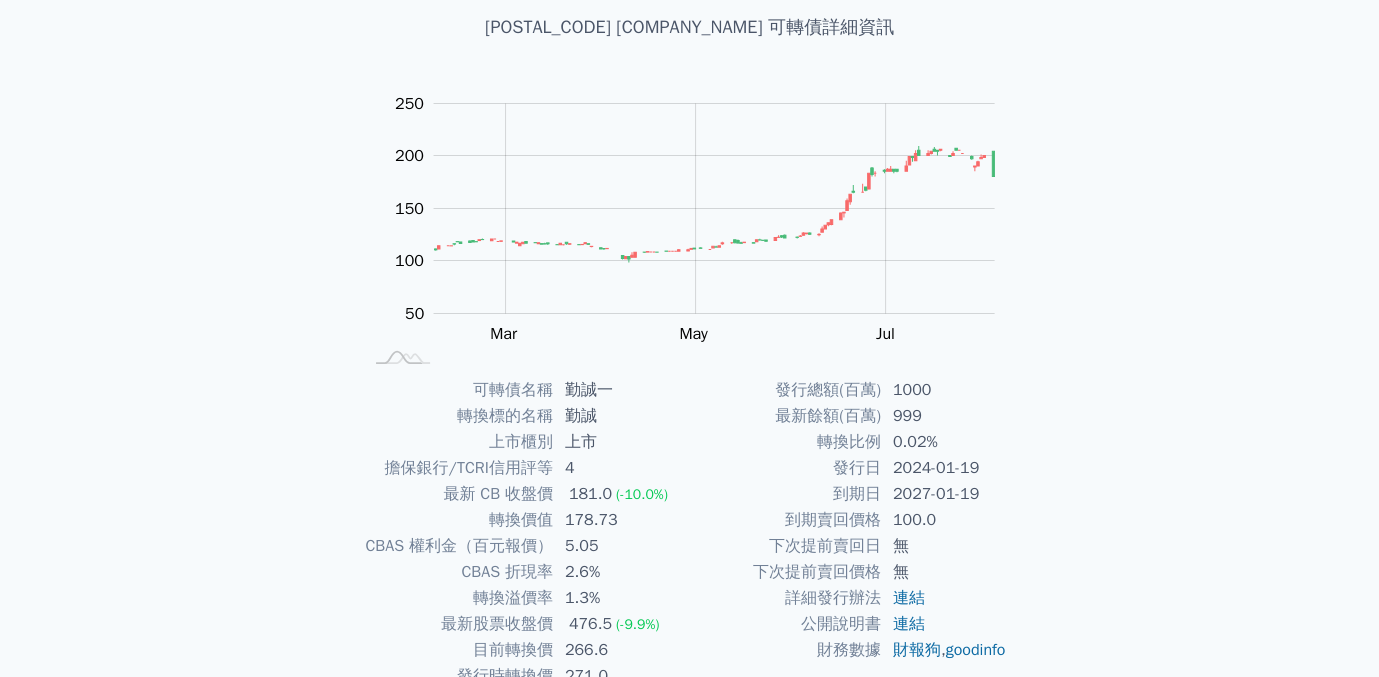 scroll, scrollTop: 0, scrollLeft: 0, axis: both 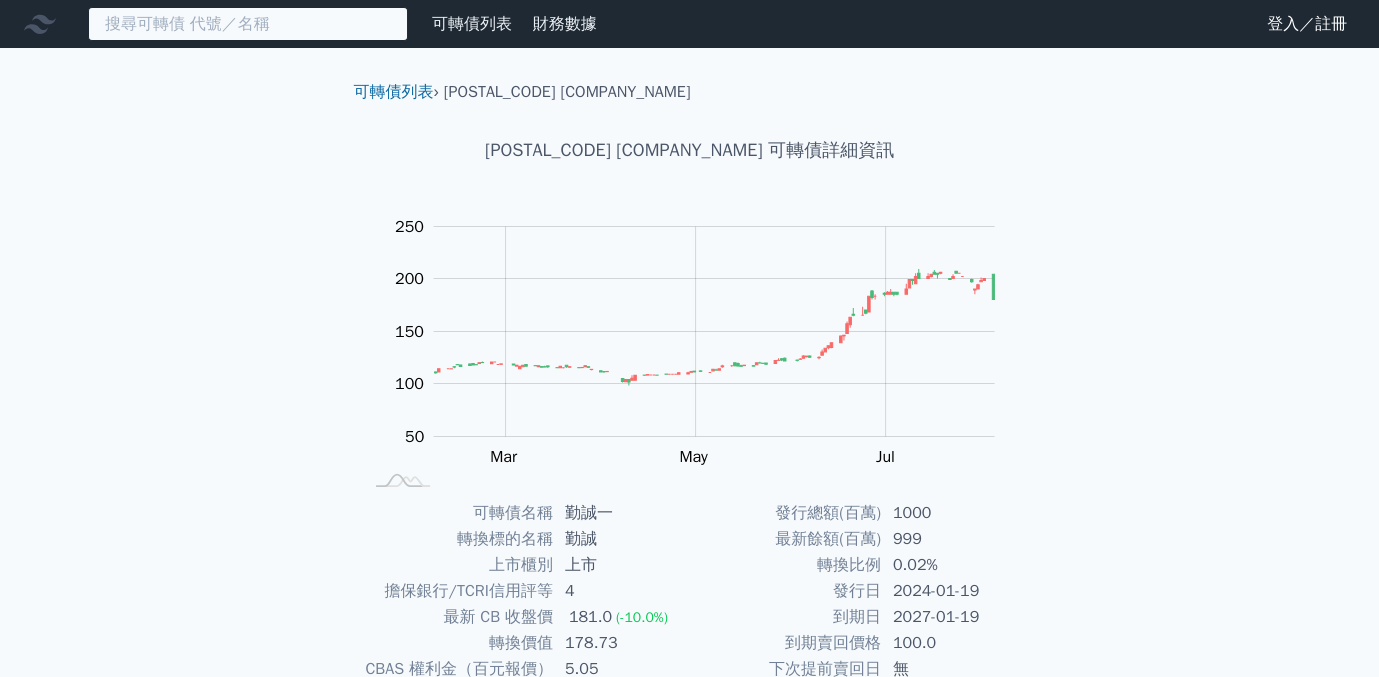 click at bounding box center [248, 24] 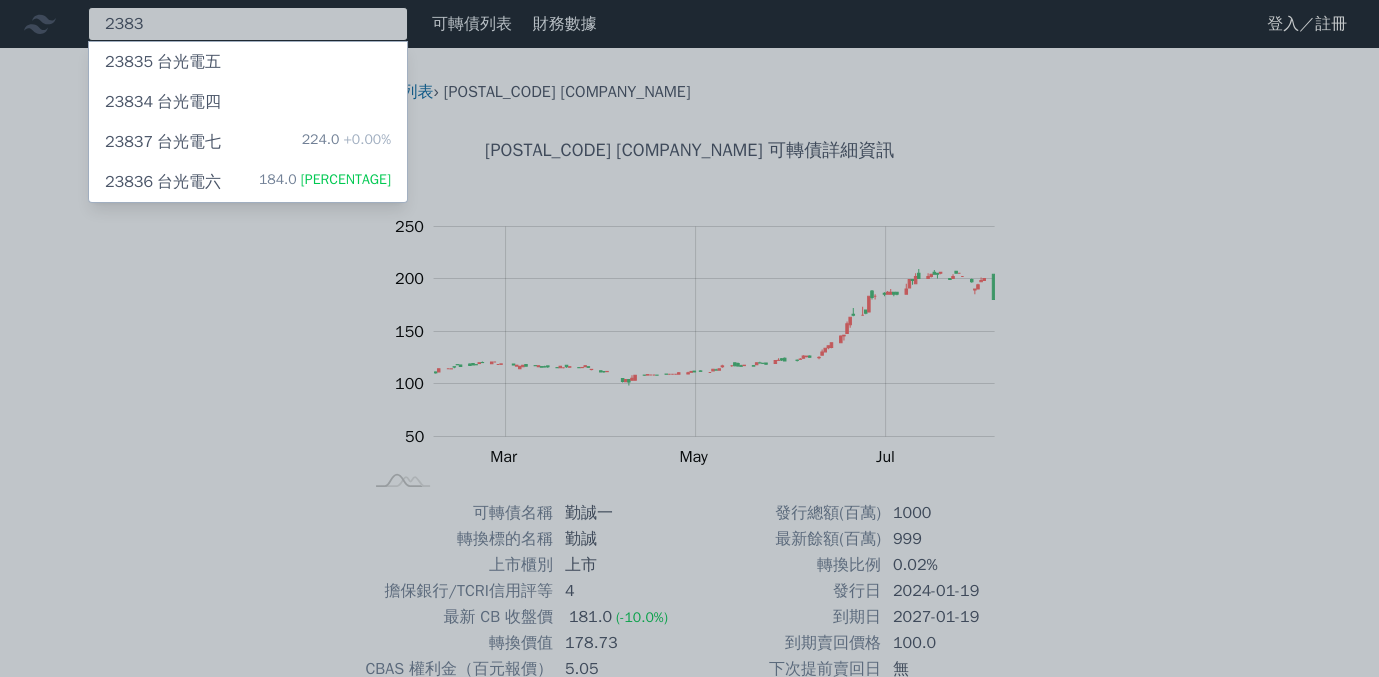 type on "2383" 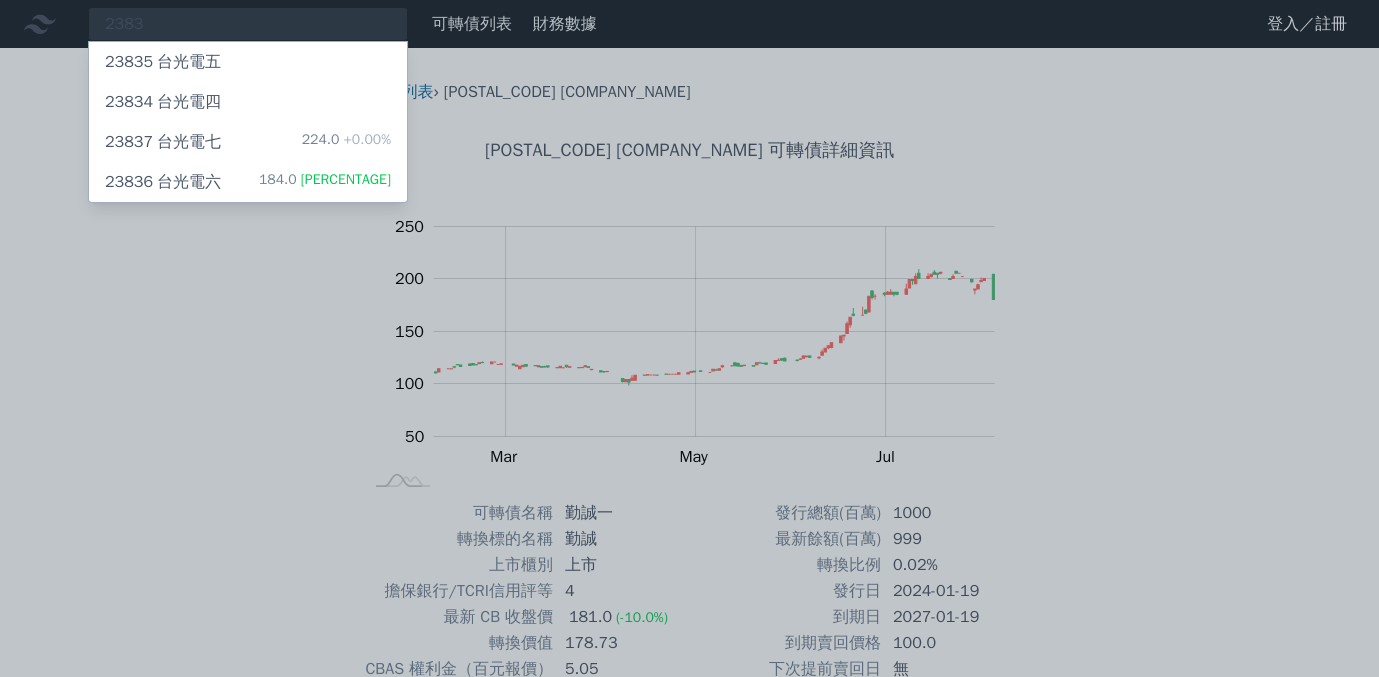click on "23836 台光電六
184.0 -3.00%" at bounding box center [248, 182] 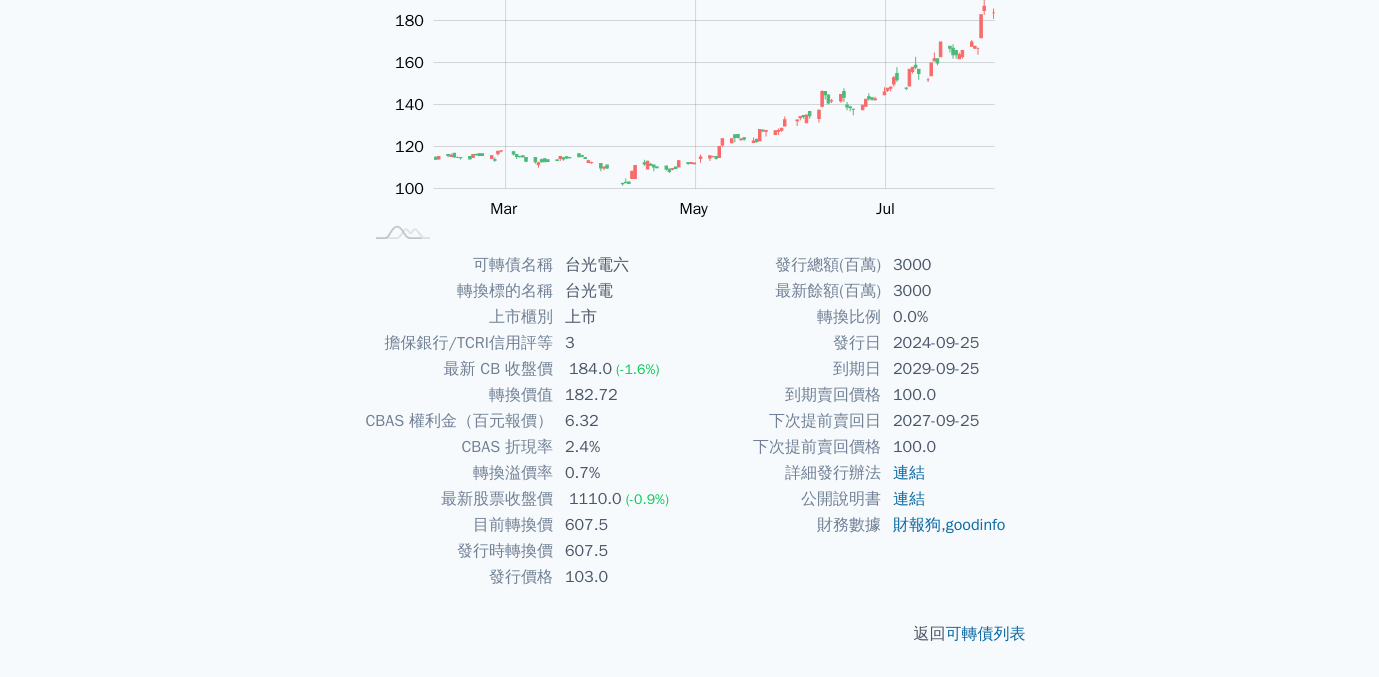 scroll, scrollTop: 0, scrollLeft: 0, axis: both 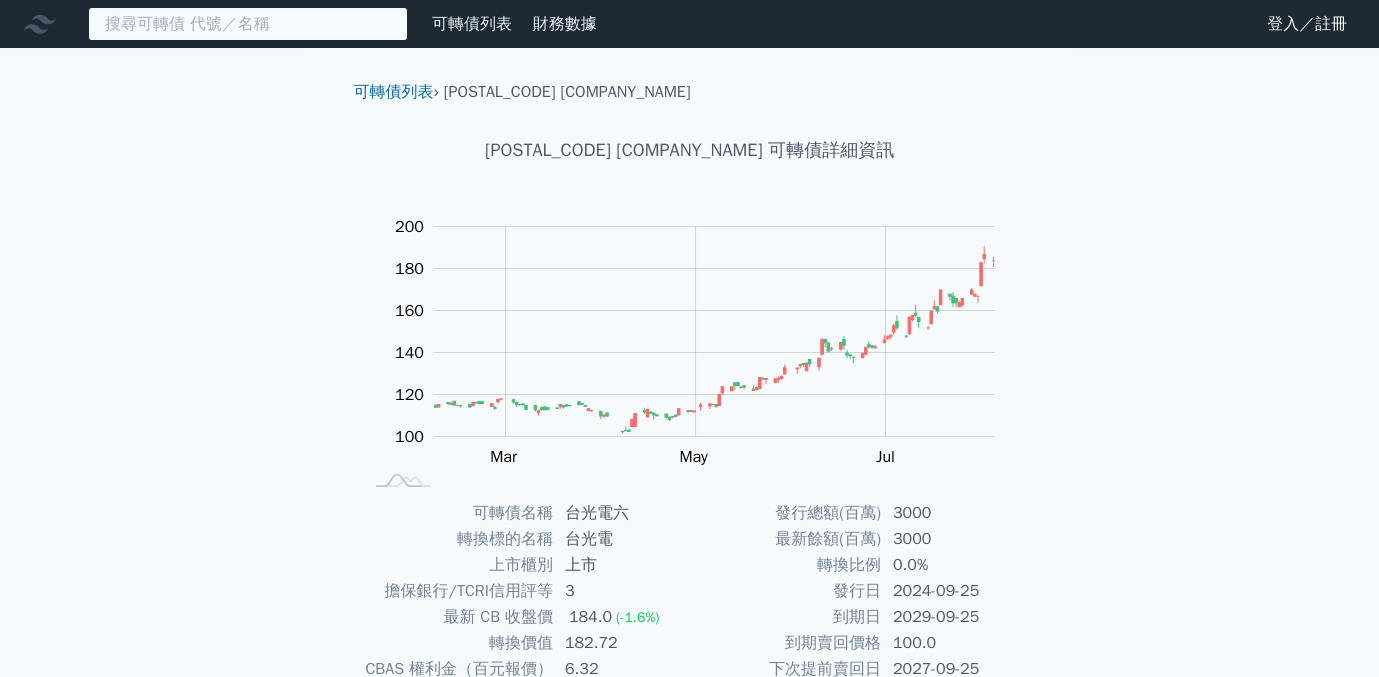 click at bounding box center (248, 24) 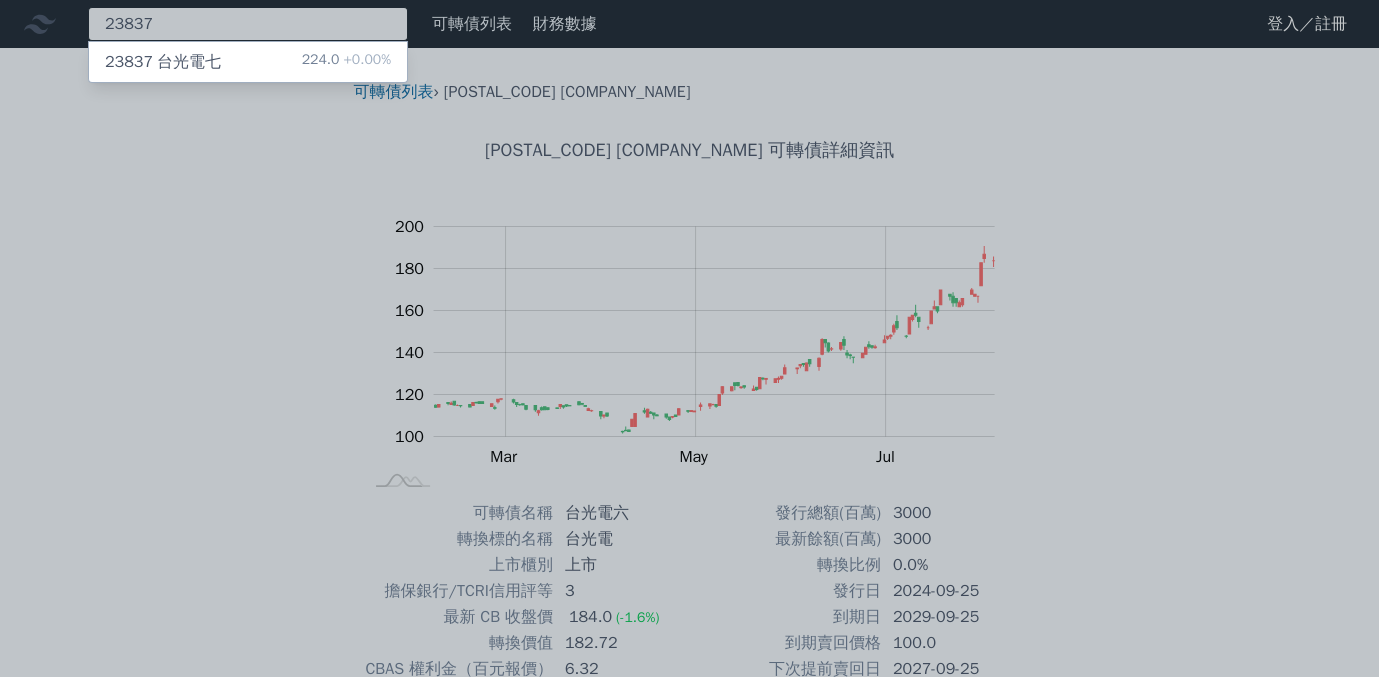 type on "23837" 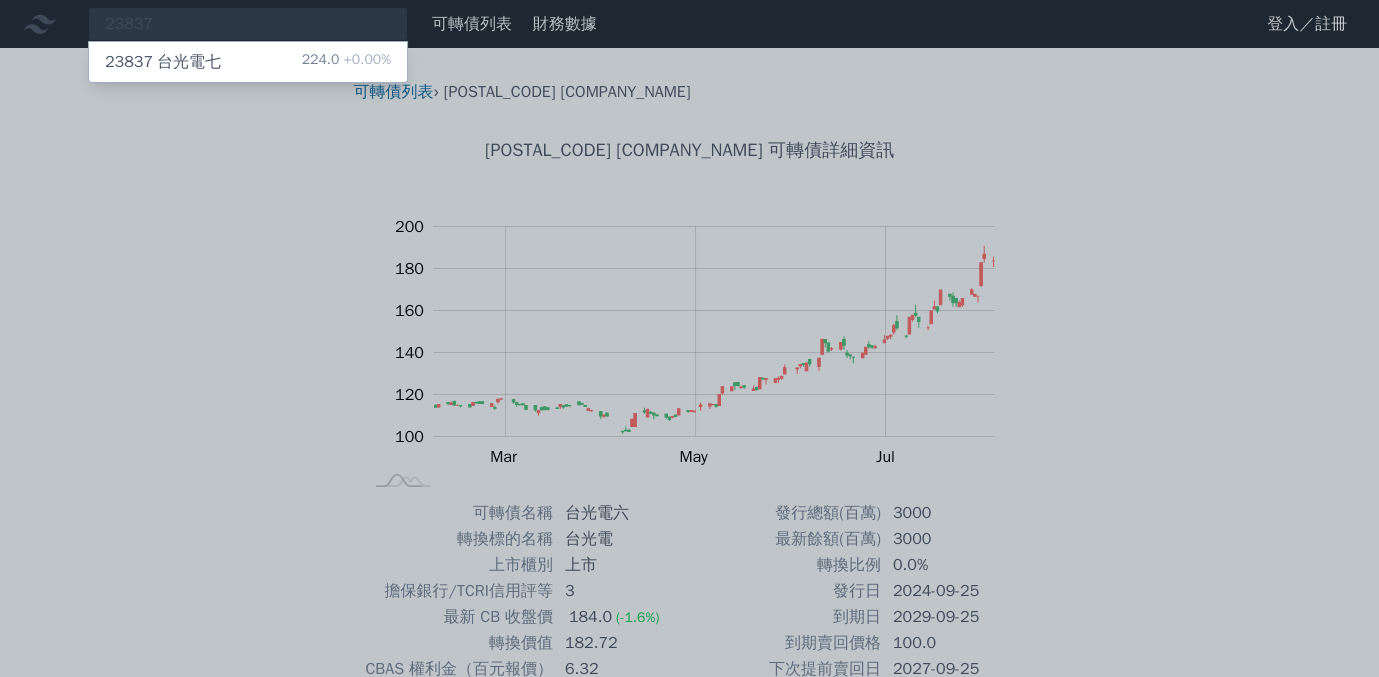 click on "23837 台光電七
224.0 +0.00%" at bounding box center (248, 62) 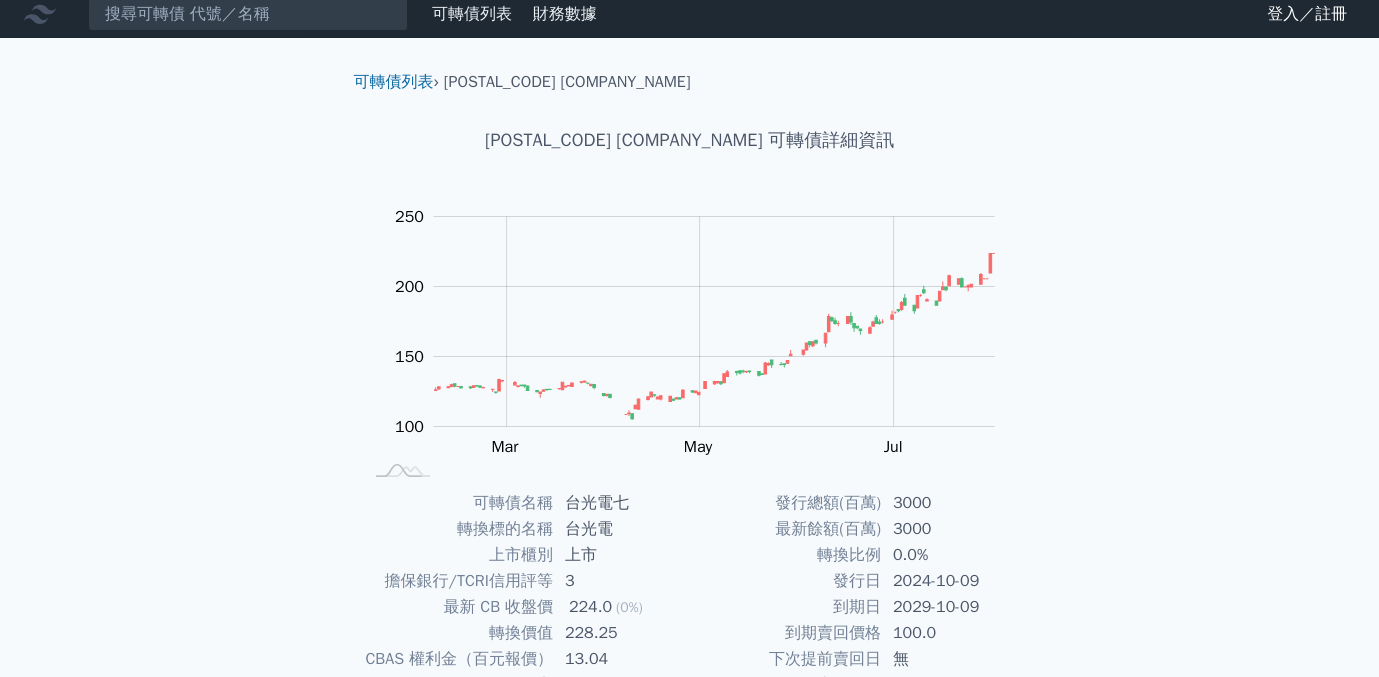 scroll, scrollTop: 0, scrollLeft: 0, axis: both 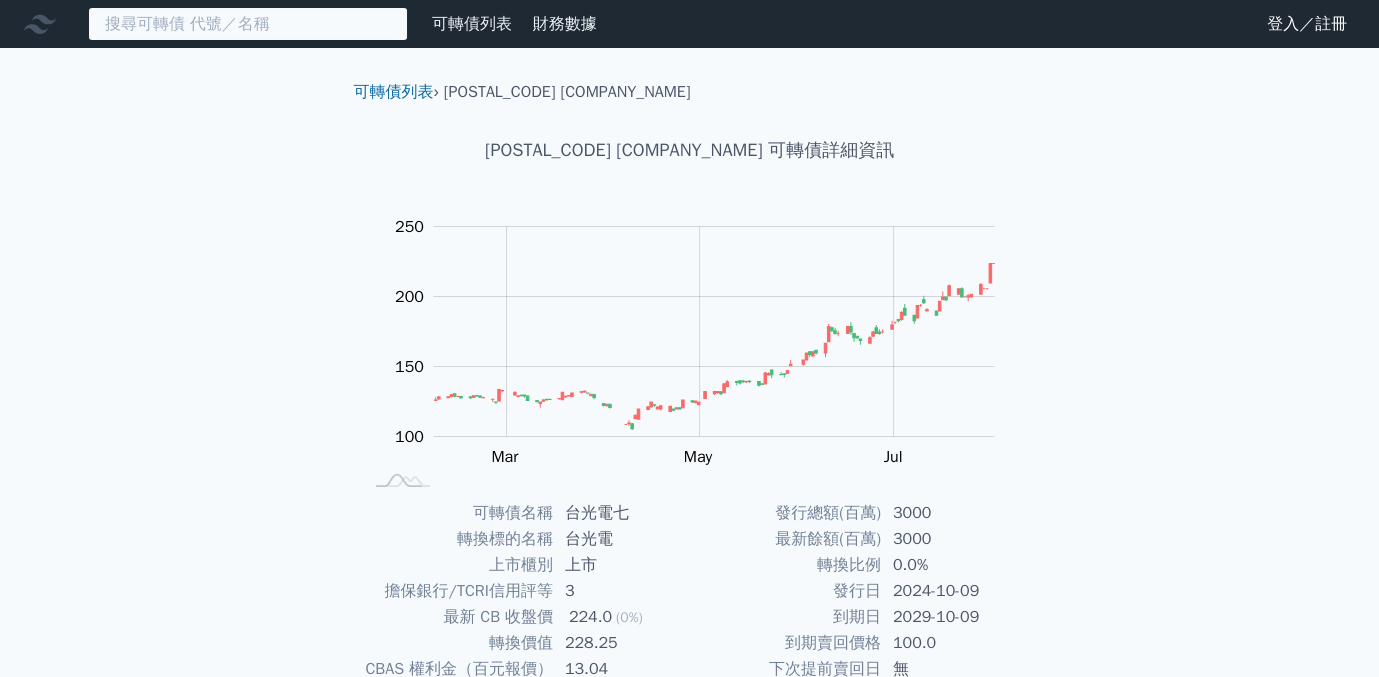 click at bounding box center [248, 24] 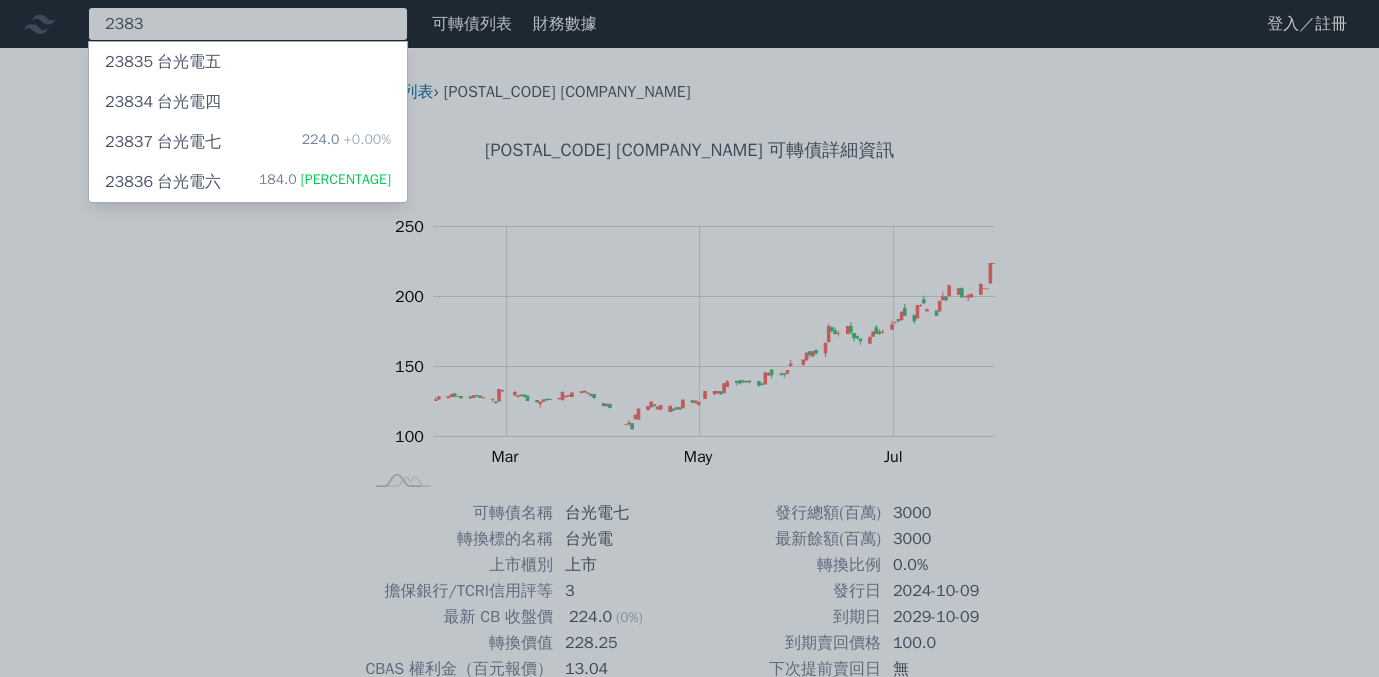 type on "2383" 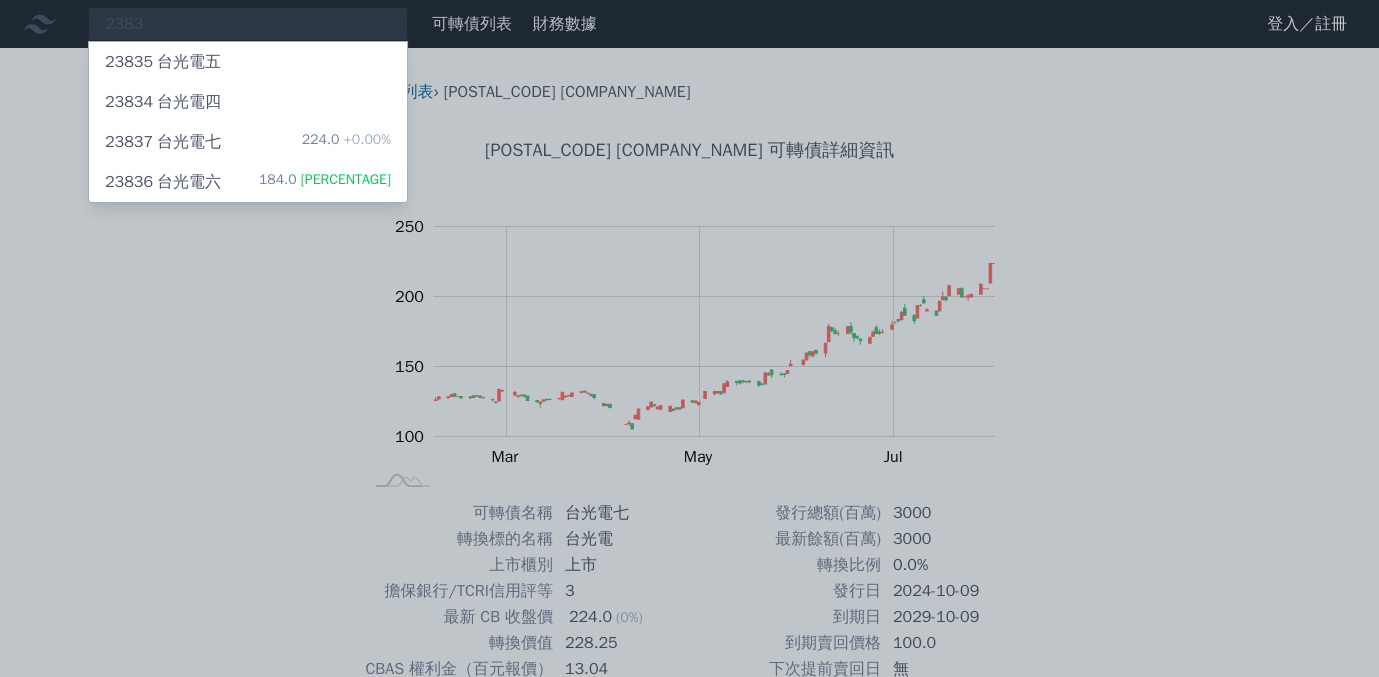 click on "23835 台光電五" at bounding box center [163, 62] 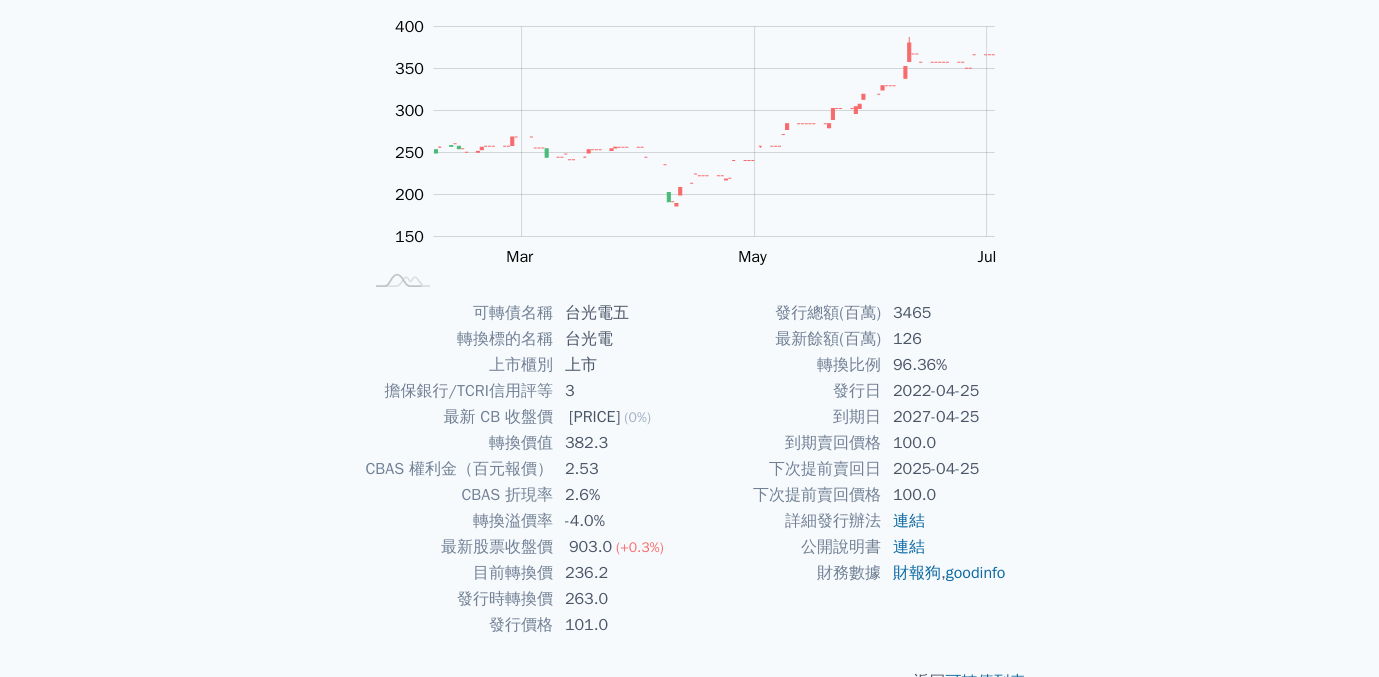 scroll, scrollTop: 0, scrollLeft: 0, axis: both 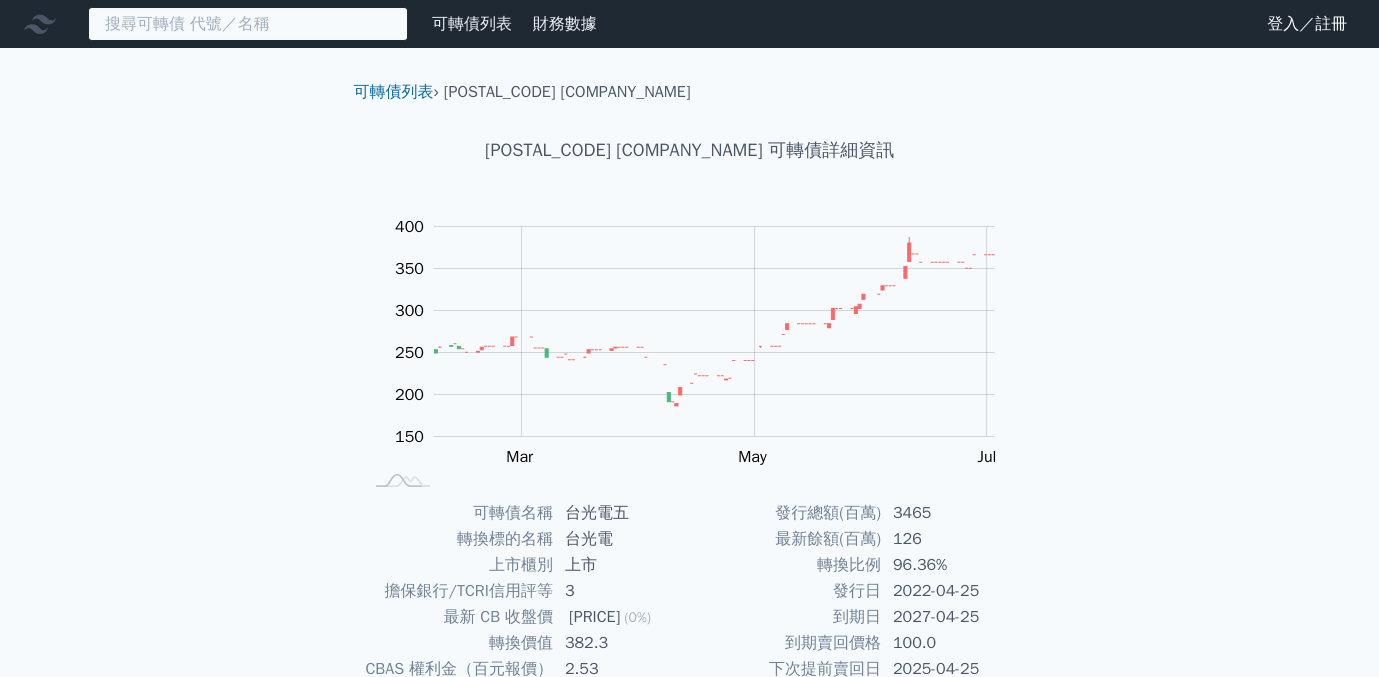 click at bounding box center [248, 24] 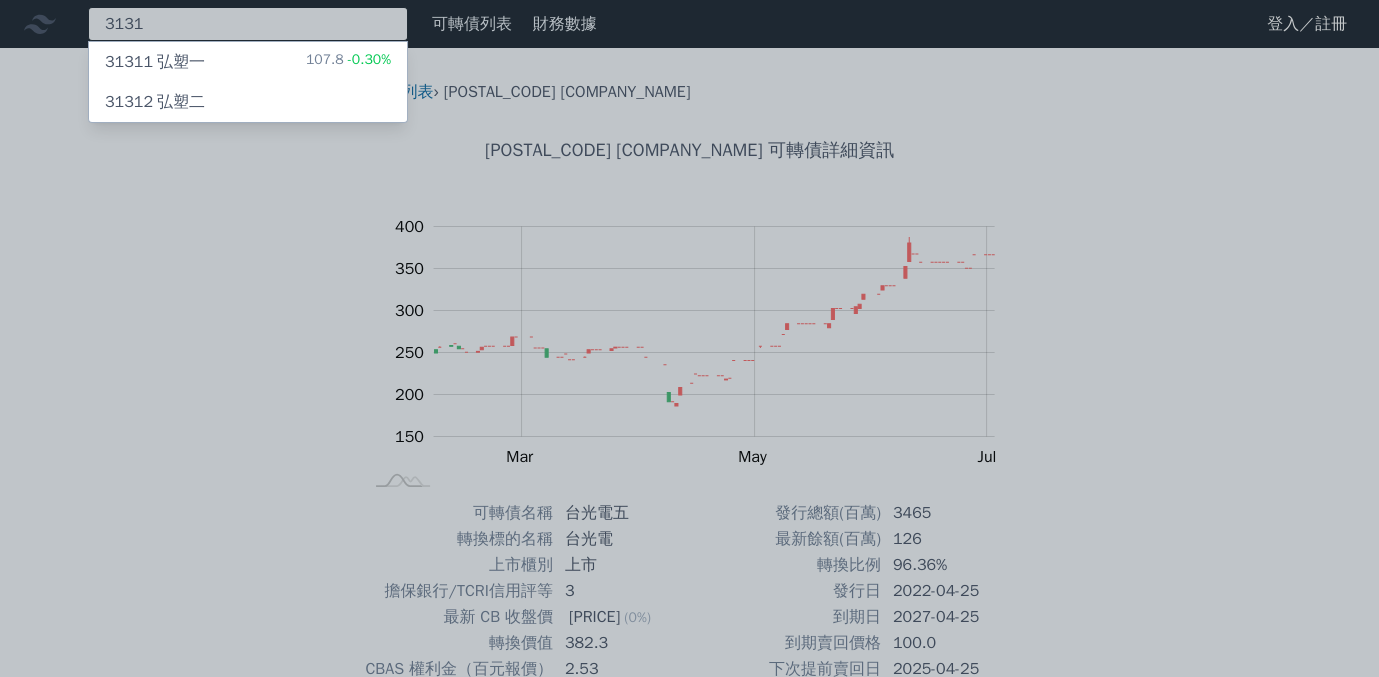 type on "3131" 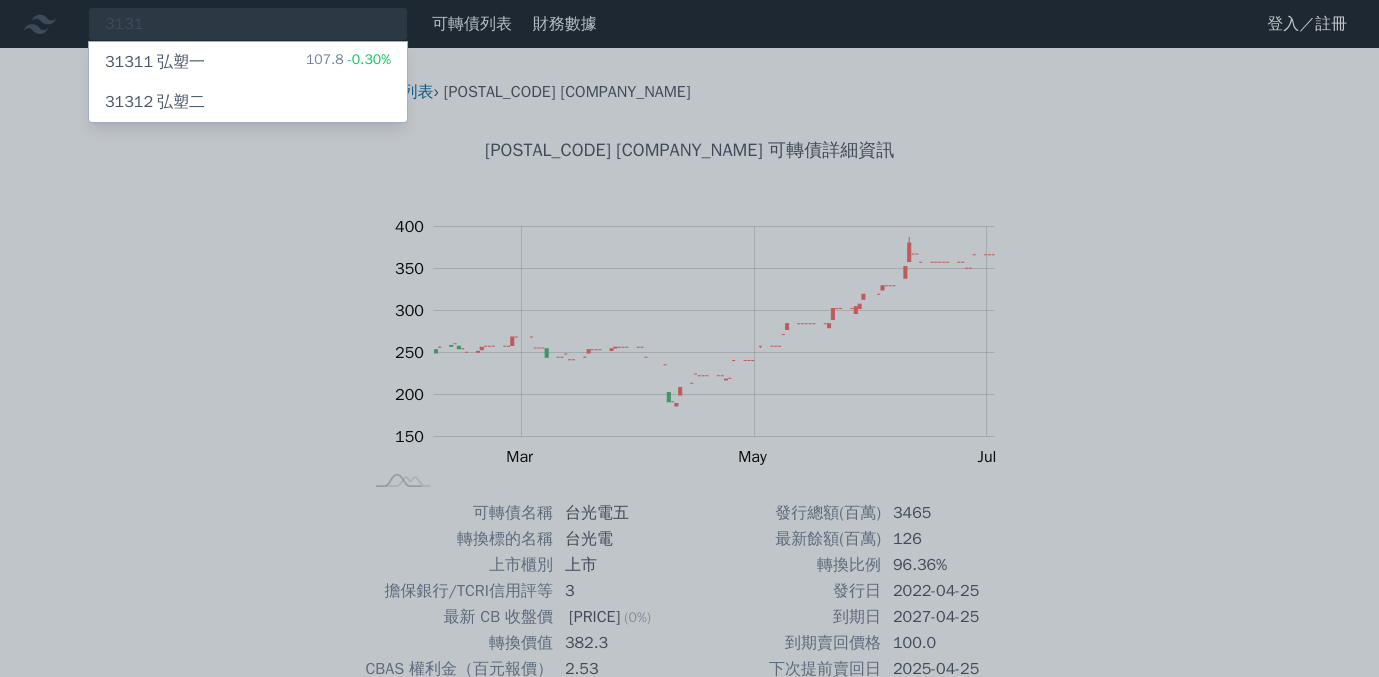 click on "31311 弘塑一" at bounding box center (155, 62) 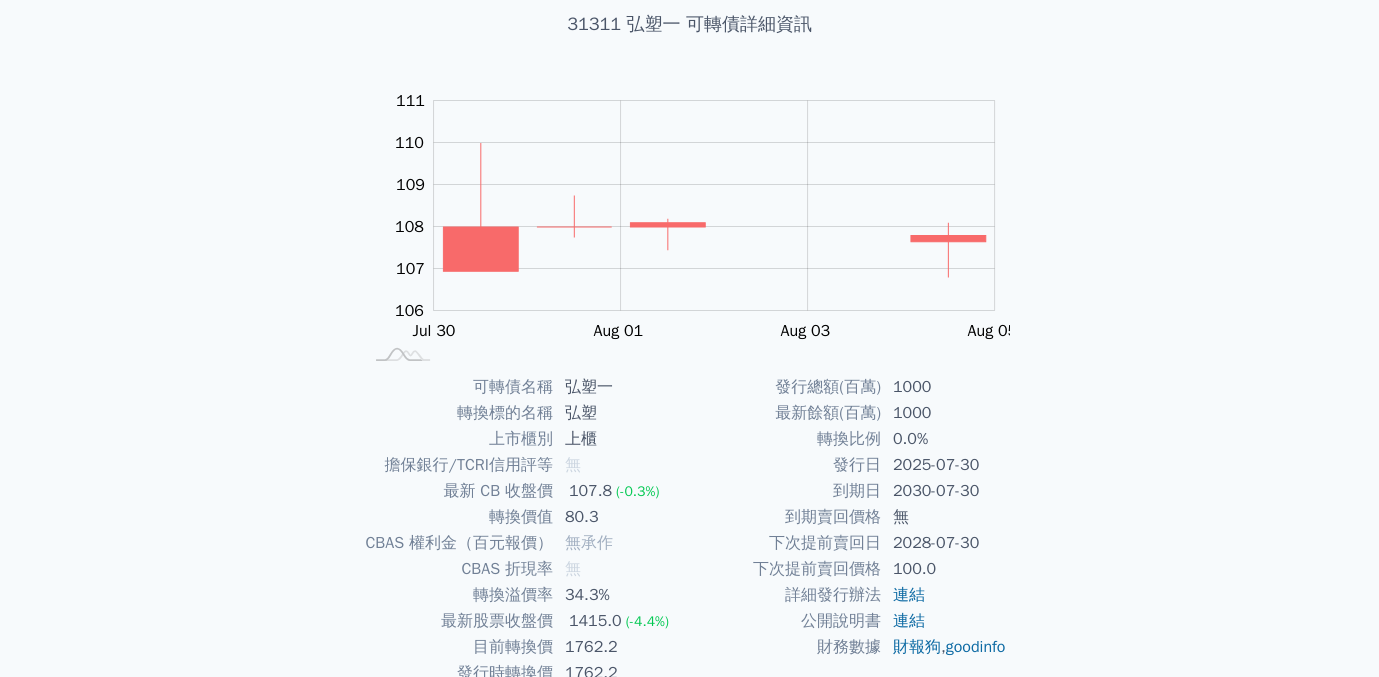 scroll, scrollTop: 0, scrollLeft: 0, axis: both 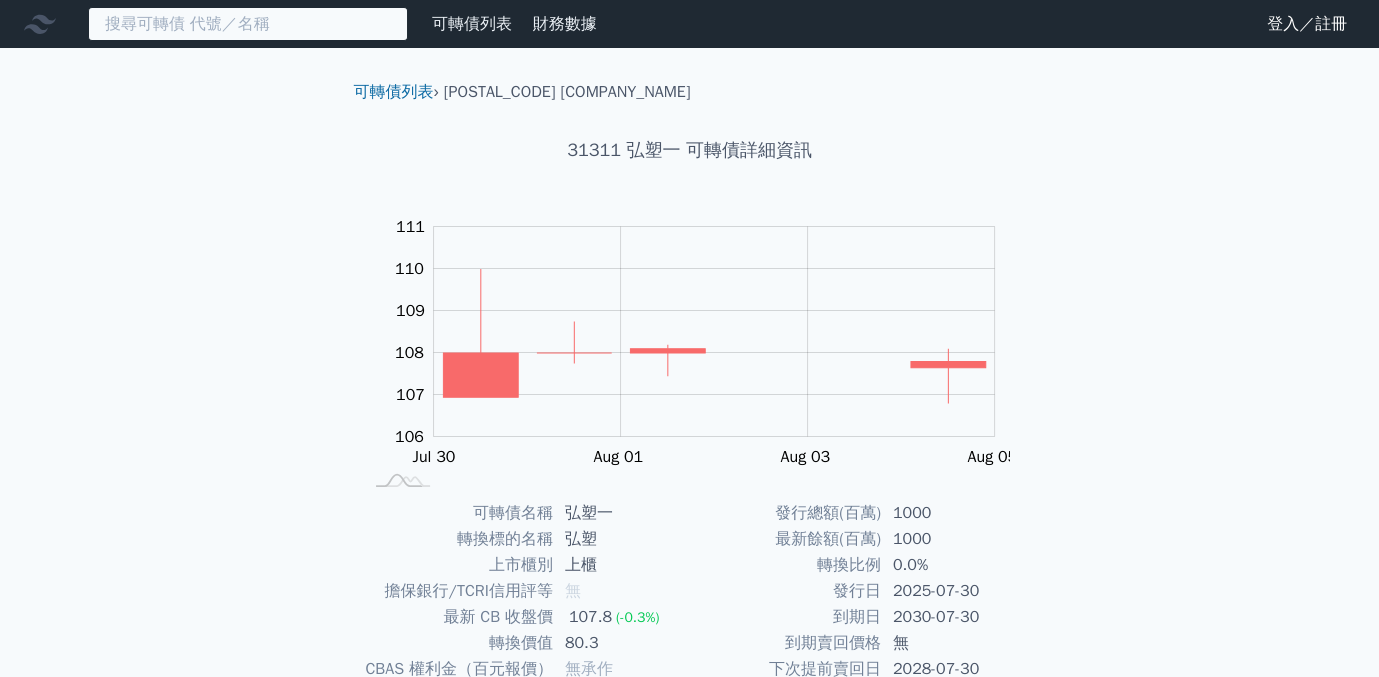 click at bounding box center [248, 24] 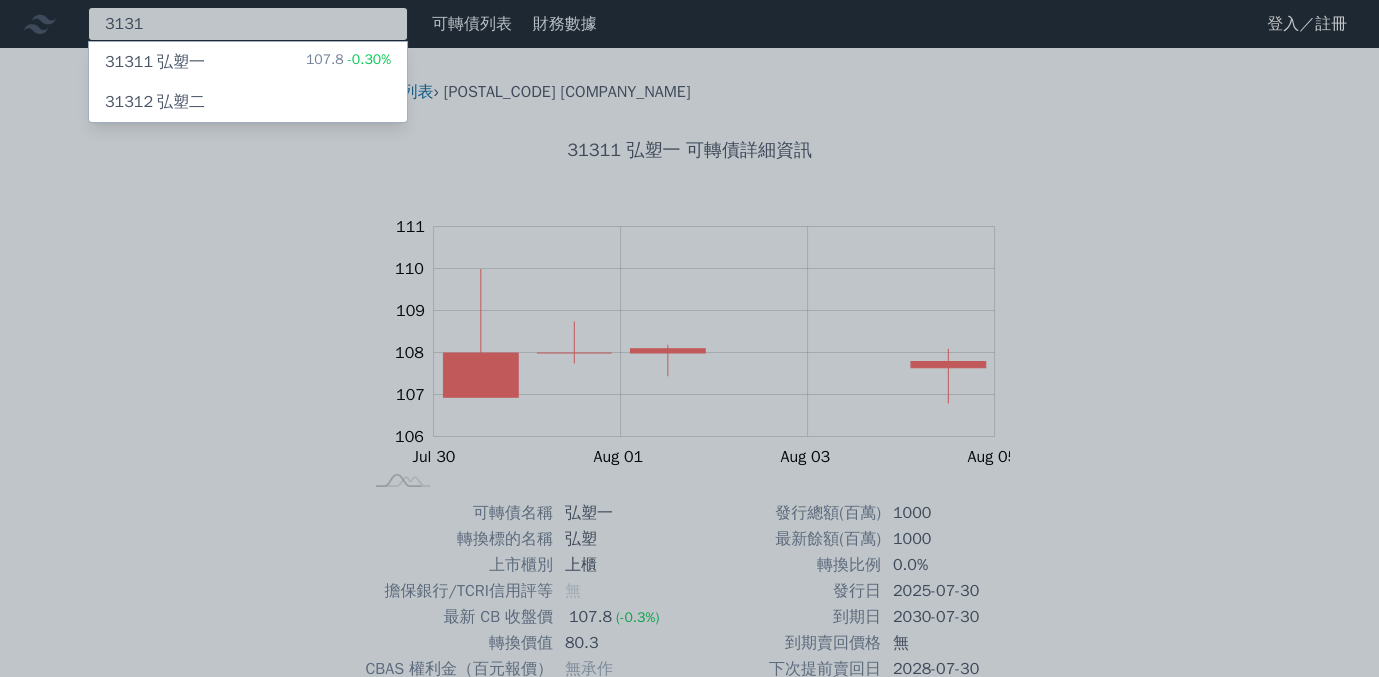 type on "3131" 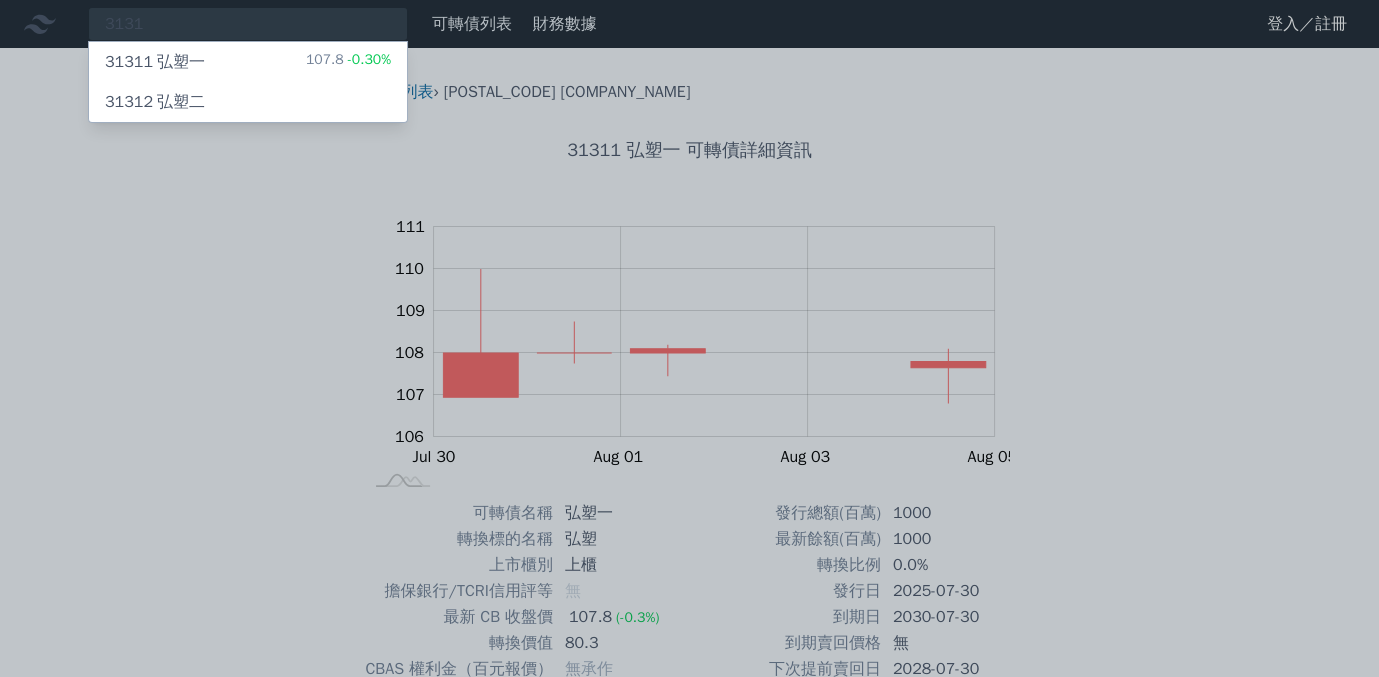 click on "31312 弘塑二" at bounding box center (248, 102) 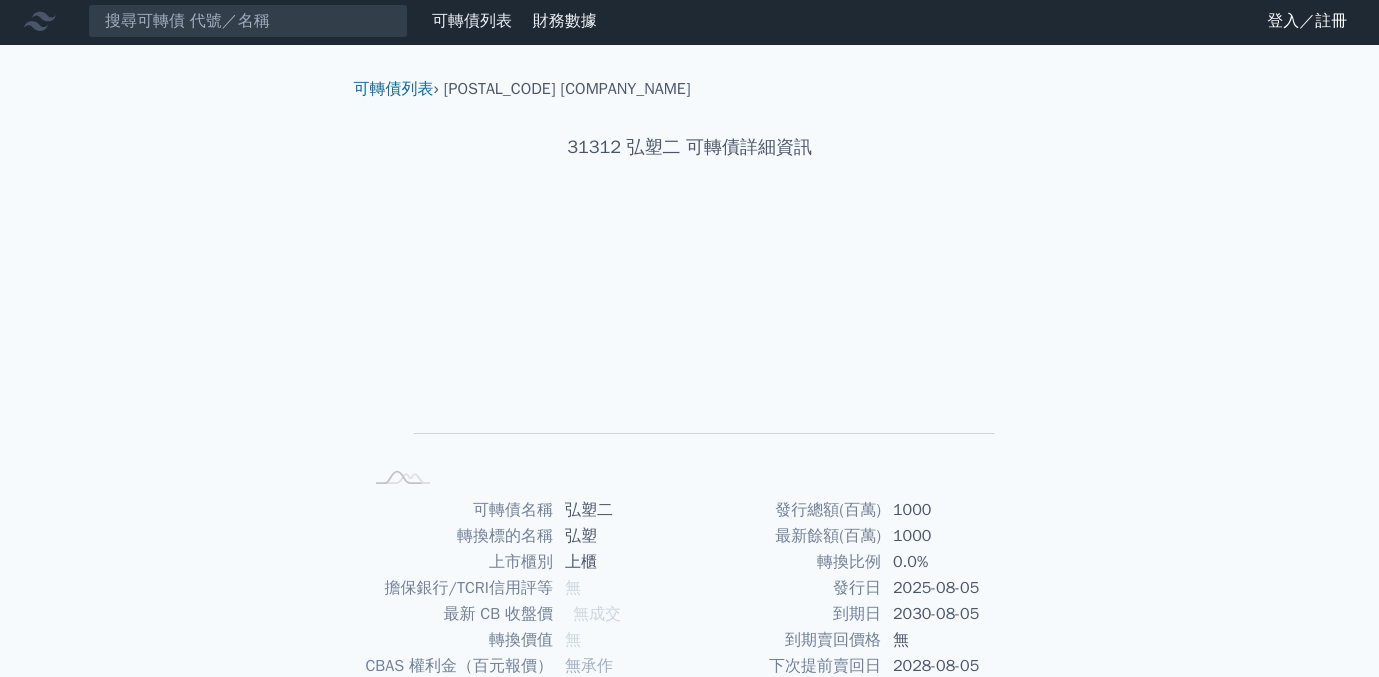 scroll, scrollTop: 0, scrollLeft: 0, axis: both 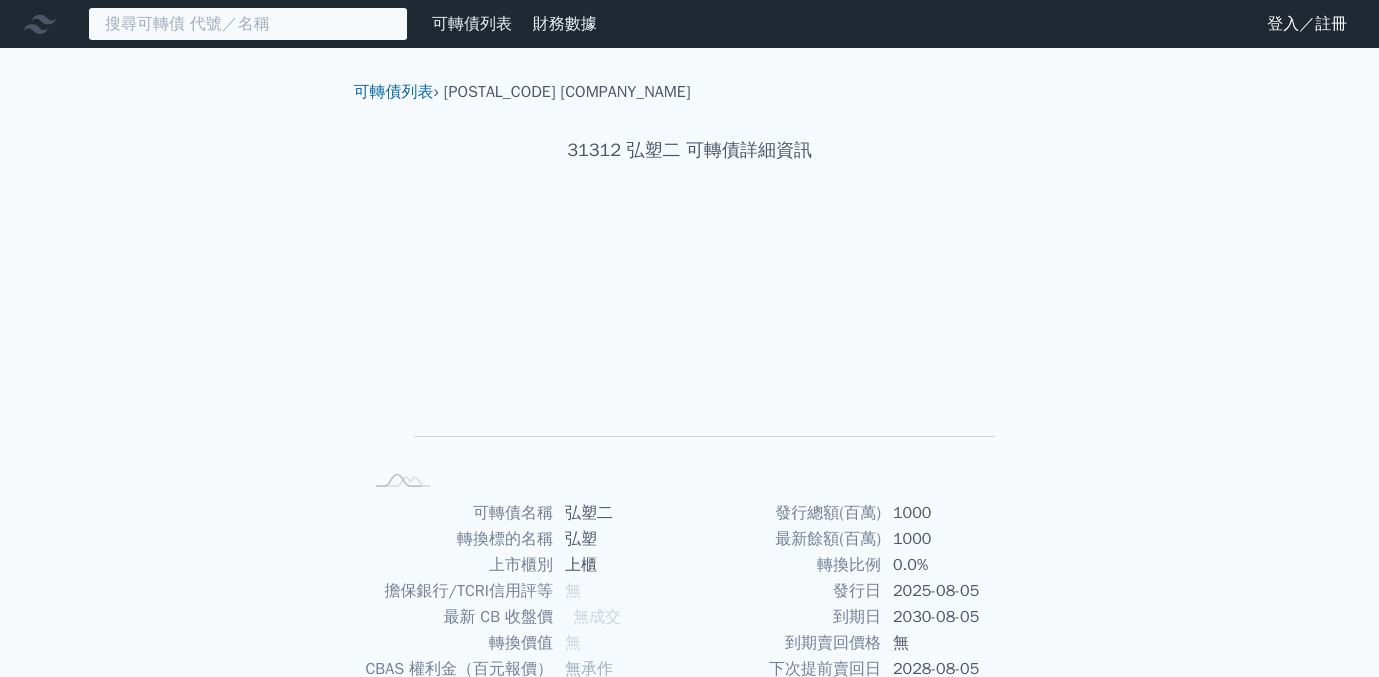 click at bounding box center [248, 24] 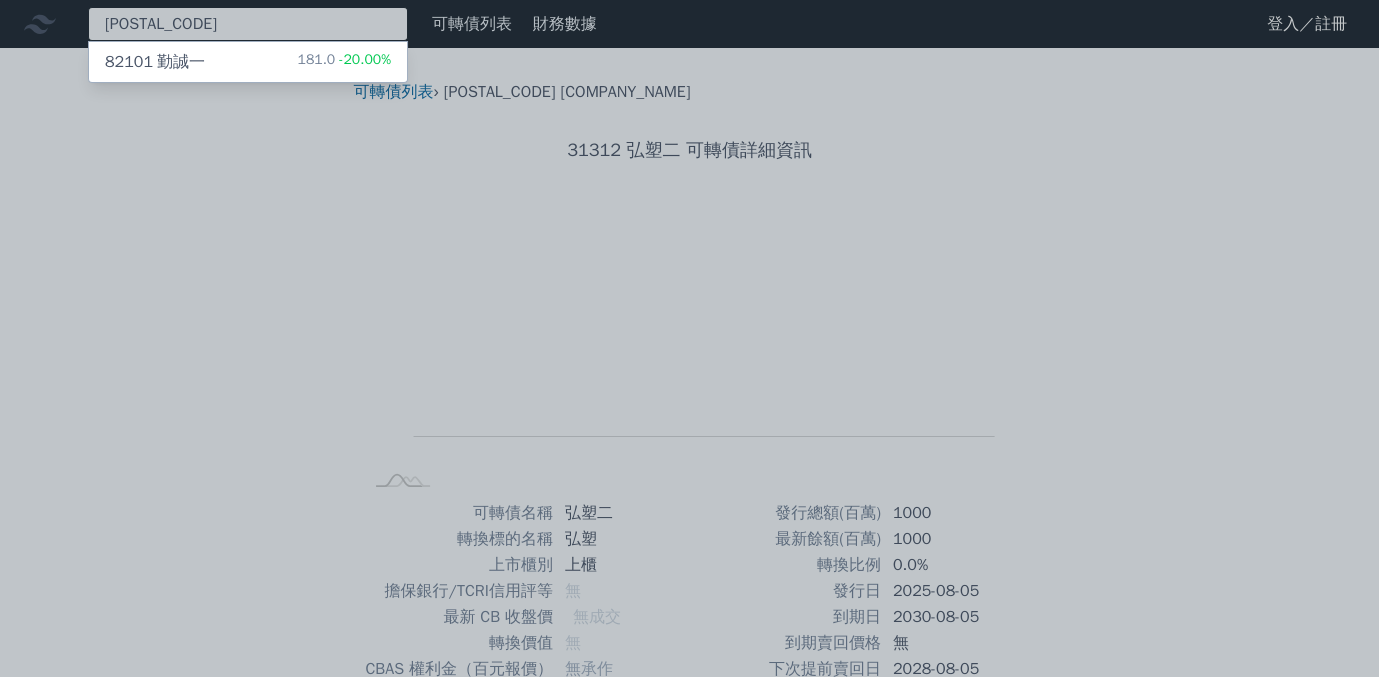 type on "8210" 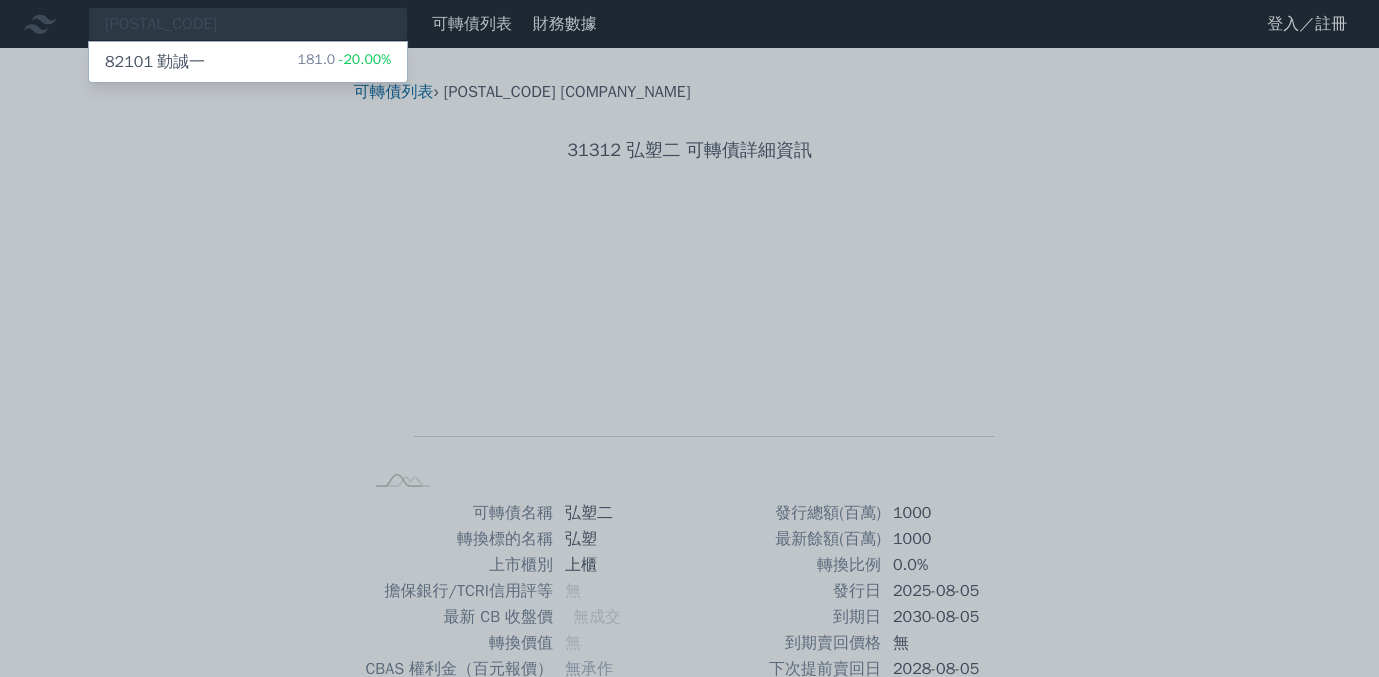 click on "82101 勤誠一
181.0 -20.00%" at bounding box center (248, 62) 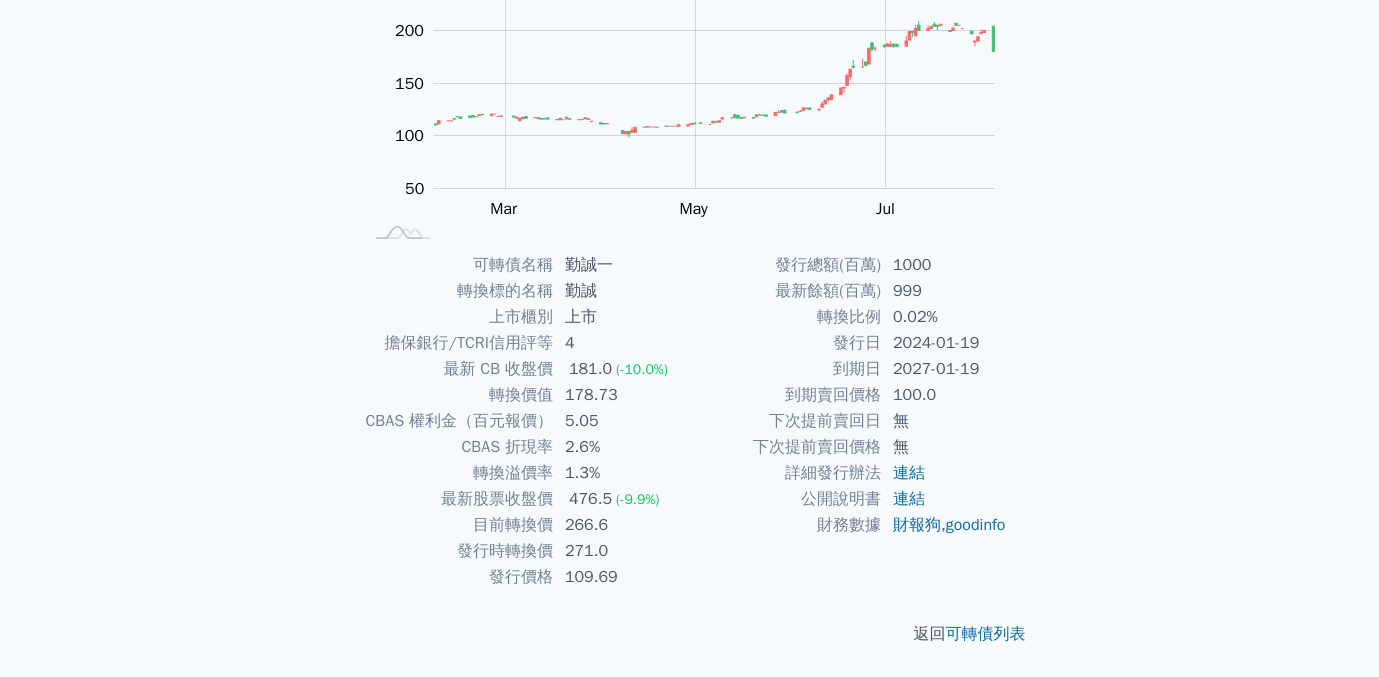 scroll, scrollTop: 48, scrollLeft: 0, axis: vertical 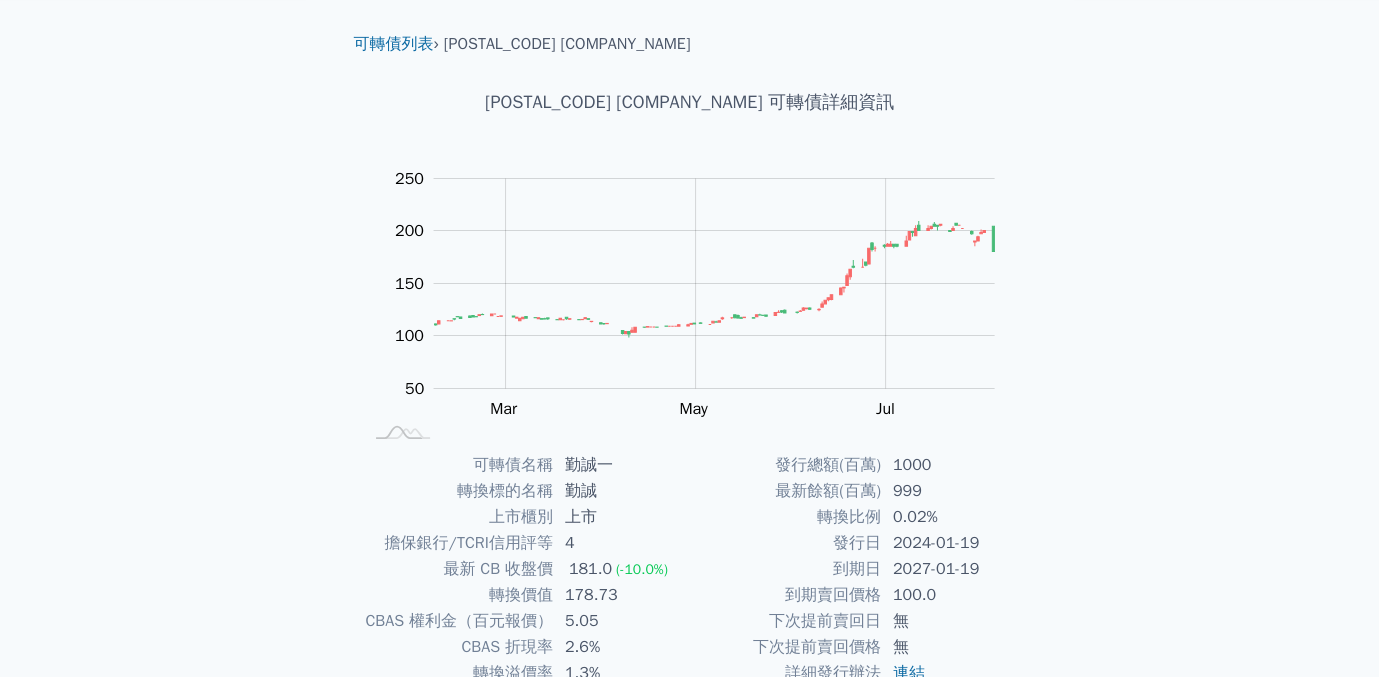 drag, startPoint x: 0, startPoint y: 184, endPoint x: 77, endPoint y: 102, distance: 112.48556 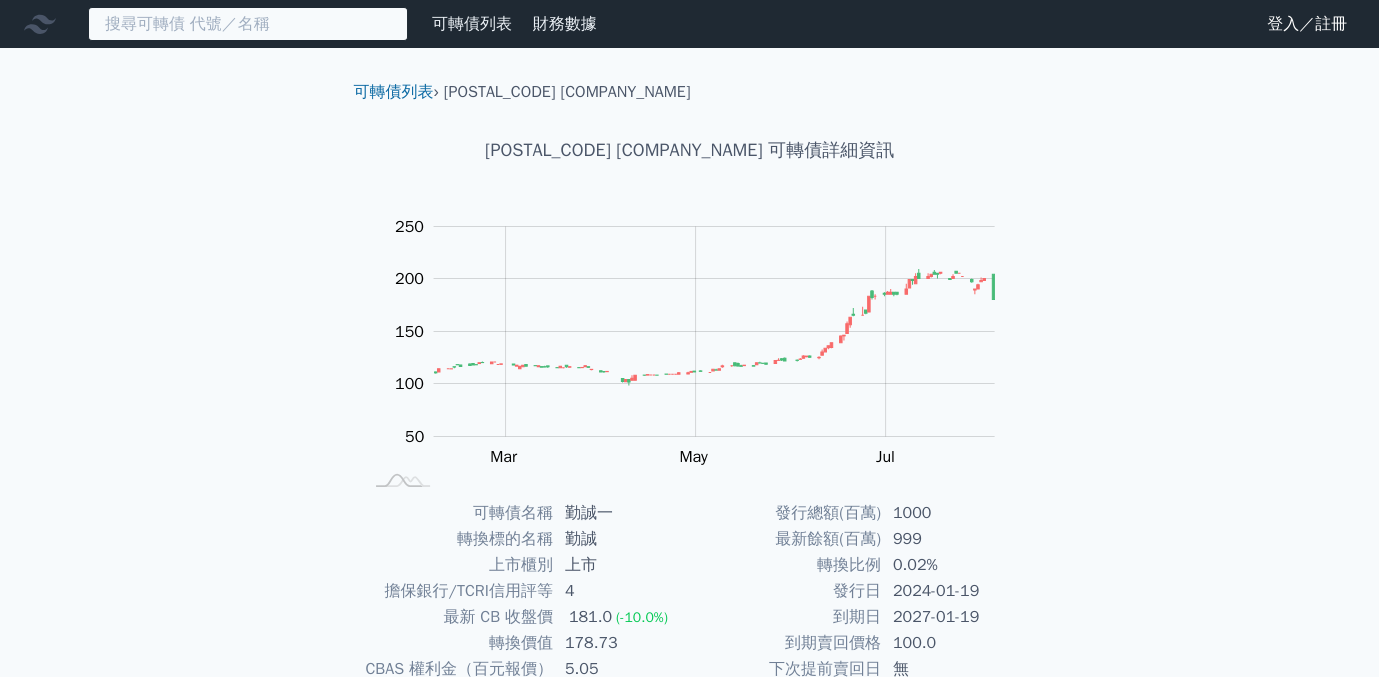 click at bounding box center [248, 24] 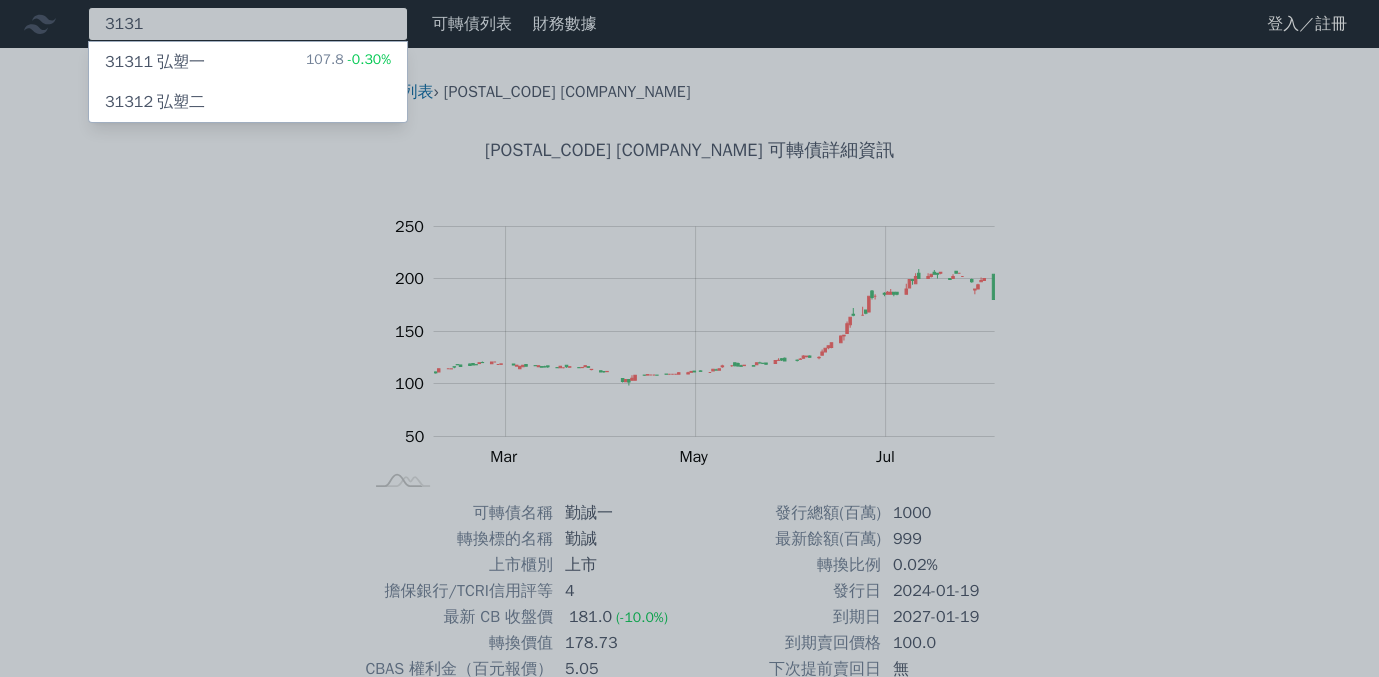 type on "3131" 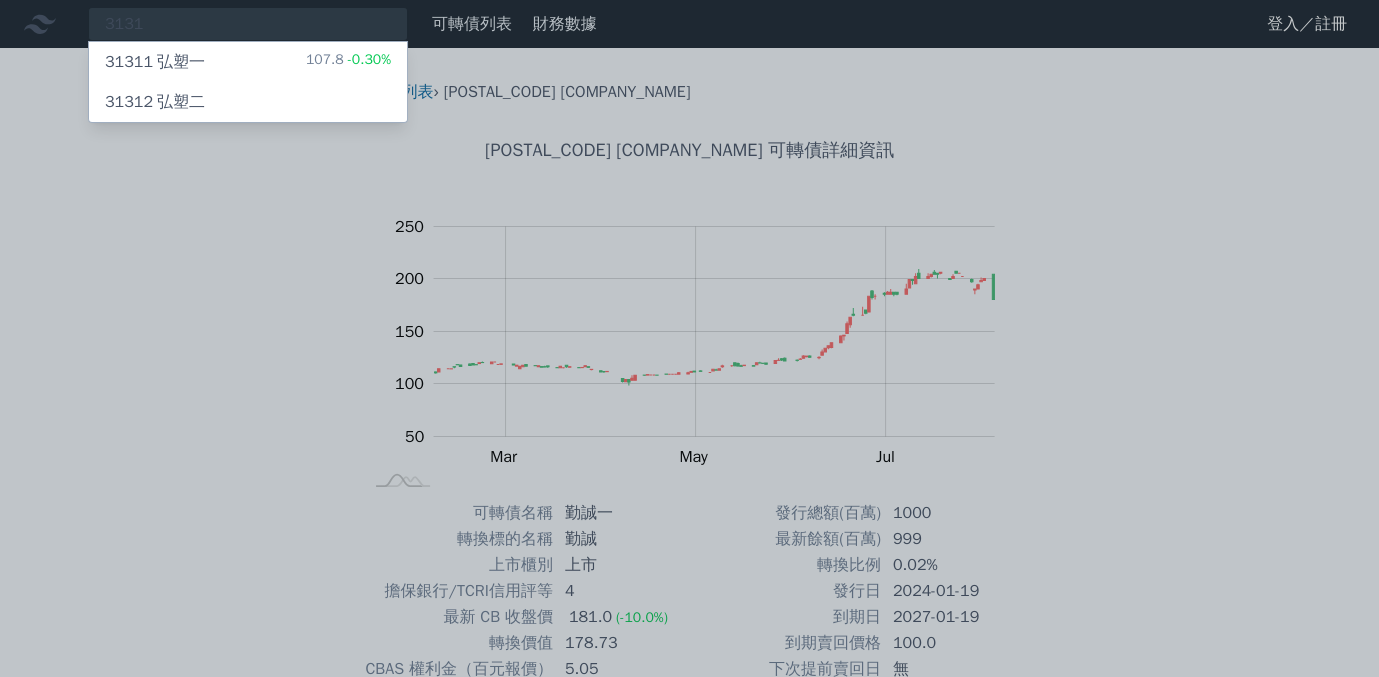 click on "31311 弘塑一" at bounding box center [155, 62] 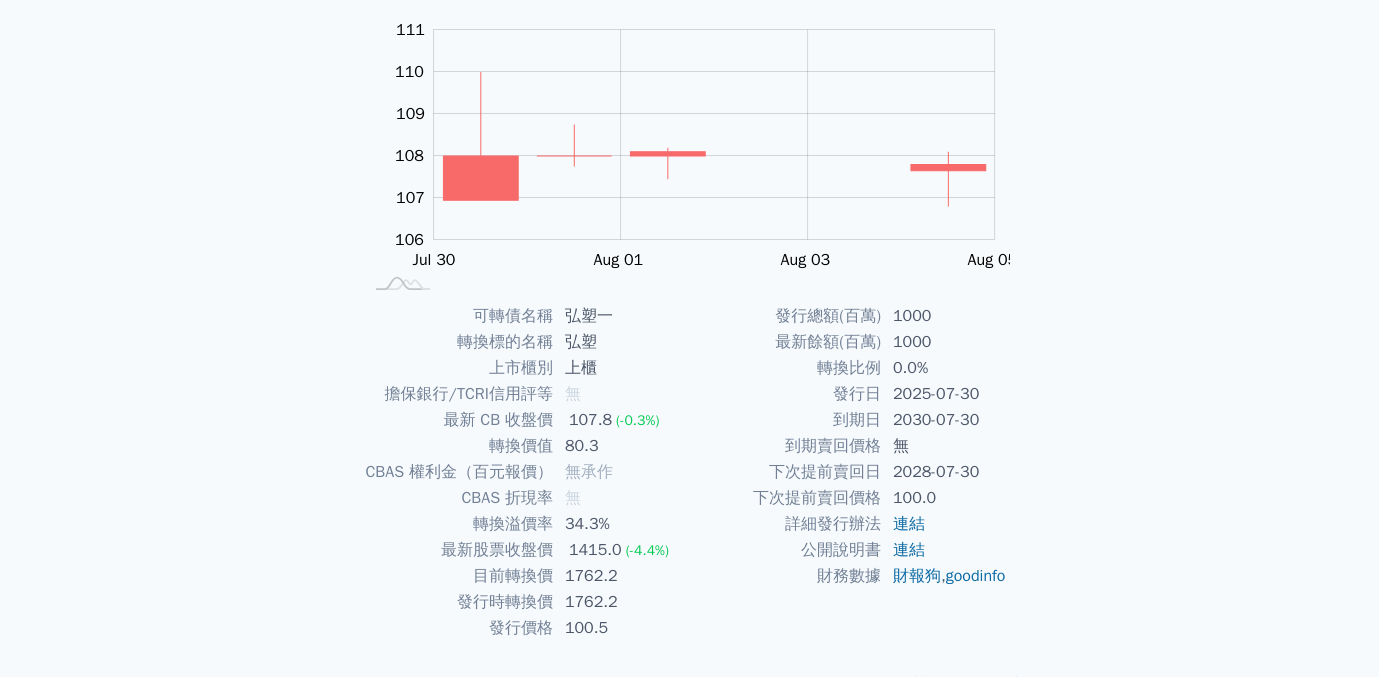 scroll, scrollTop: 200, scrollLeft: 0, axis: vertical 